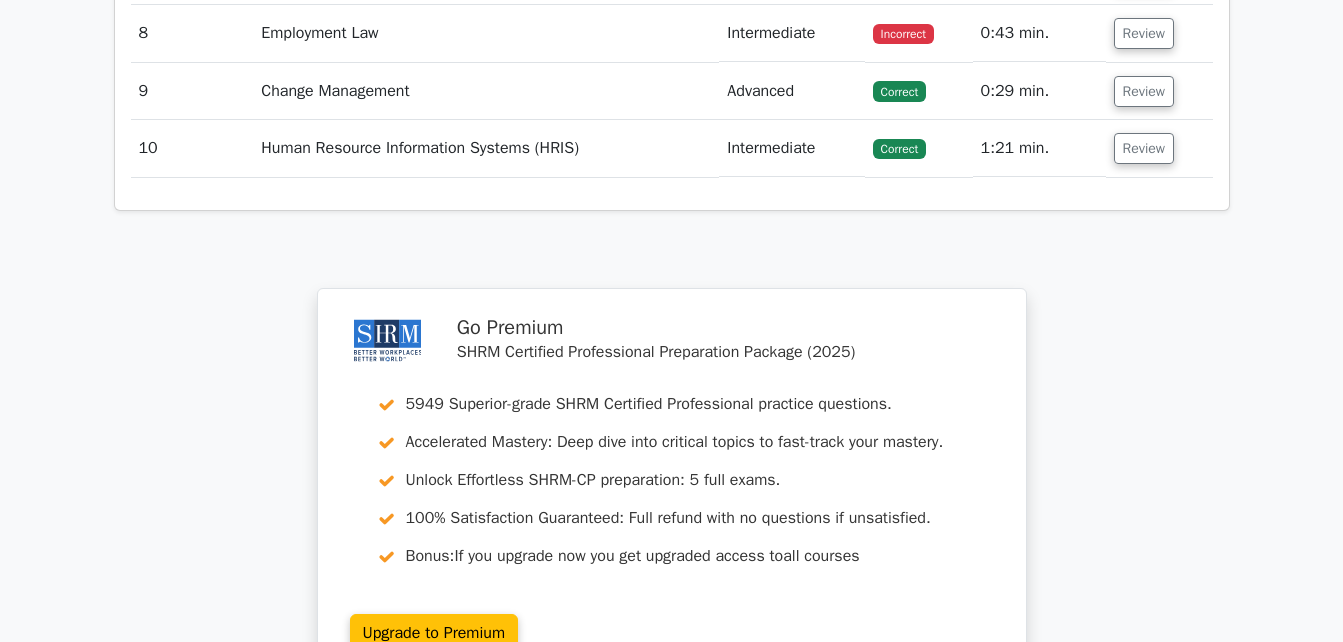 scroll, scrollTop: 2917, scrollLeft: 0, axis: vertical 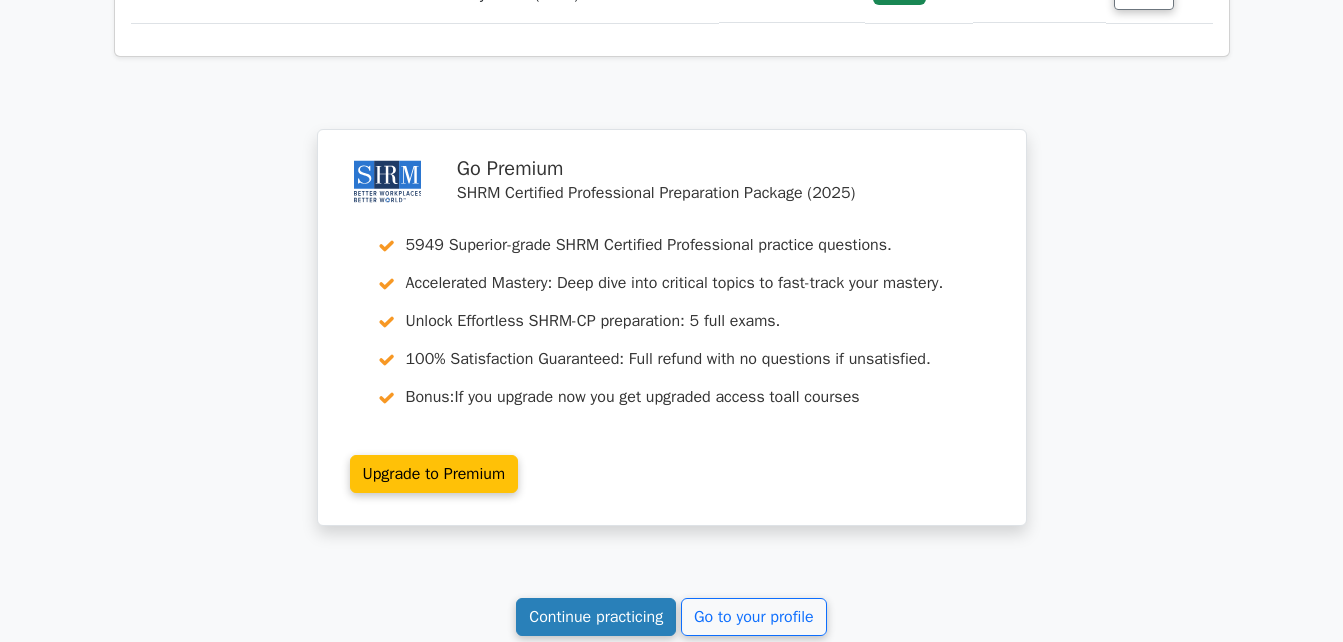 click on "Continue practicing" at bounding box center [596, 617] 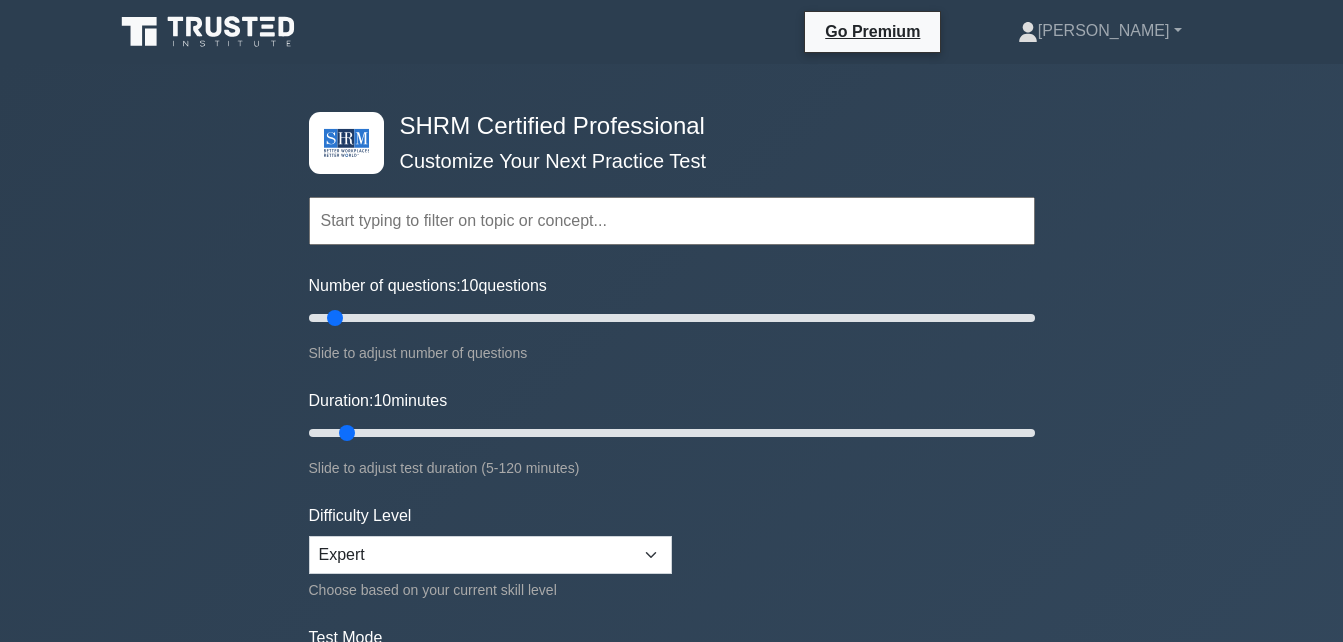 scroll, scrollTop: 0, scrollLeft: 0, axis: both 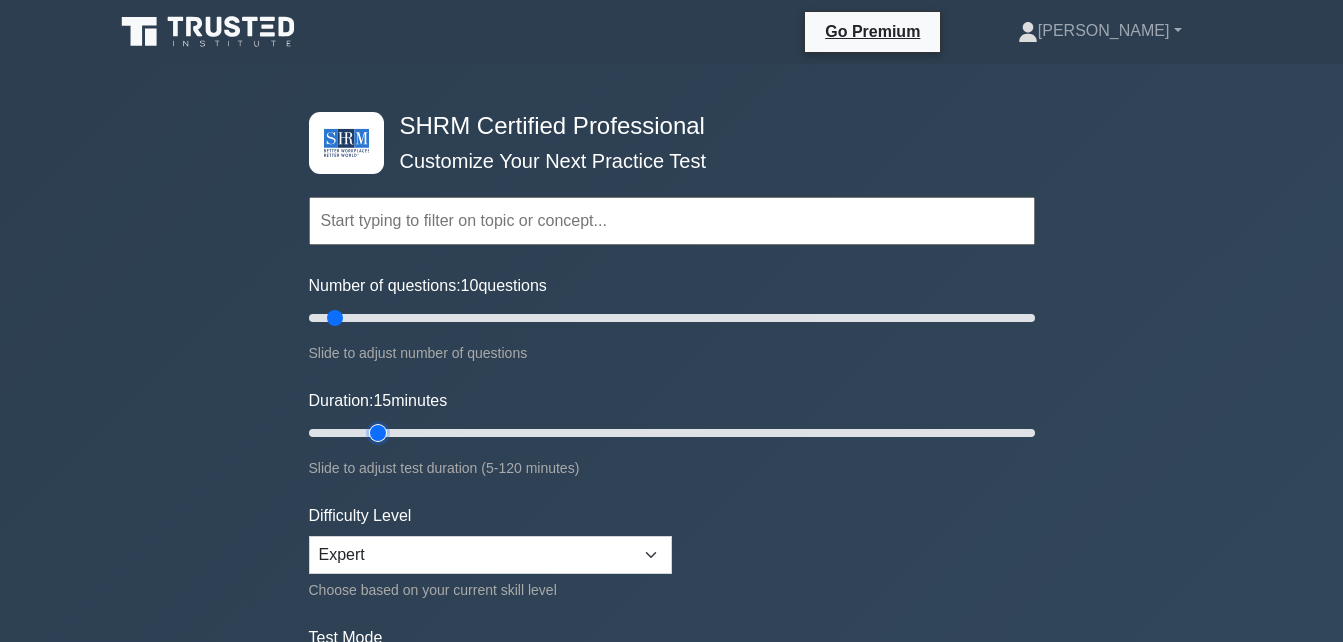 type on "15" 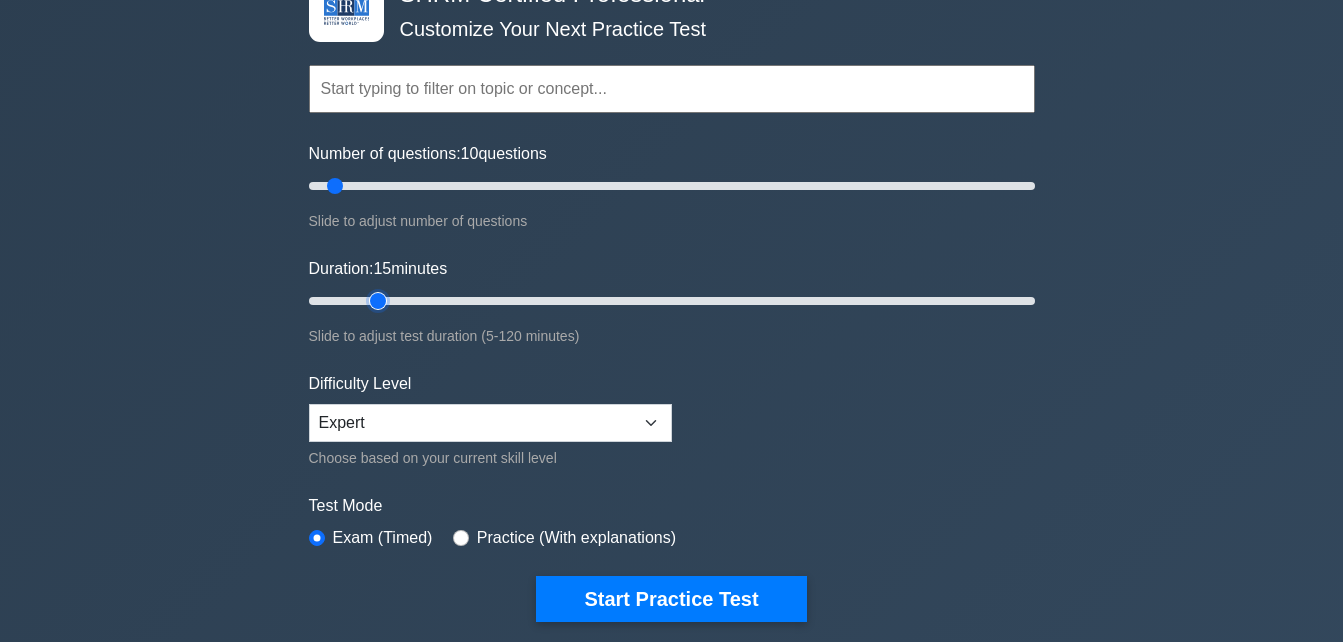 scroll, scrollTop: 274, scrollLeft: 0, axis: vertical 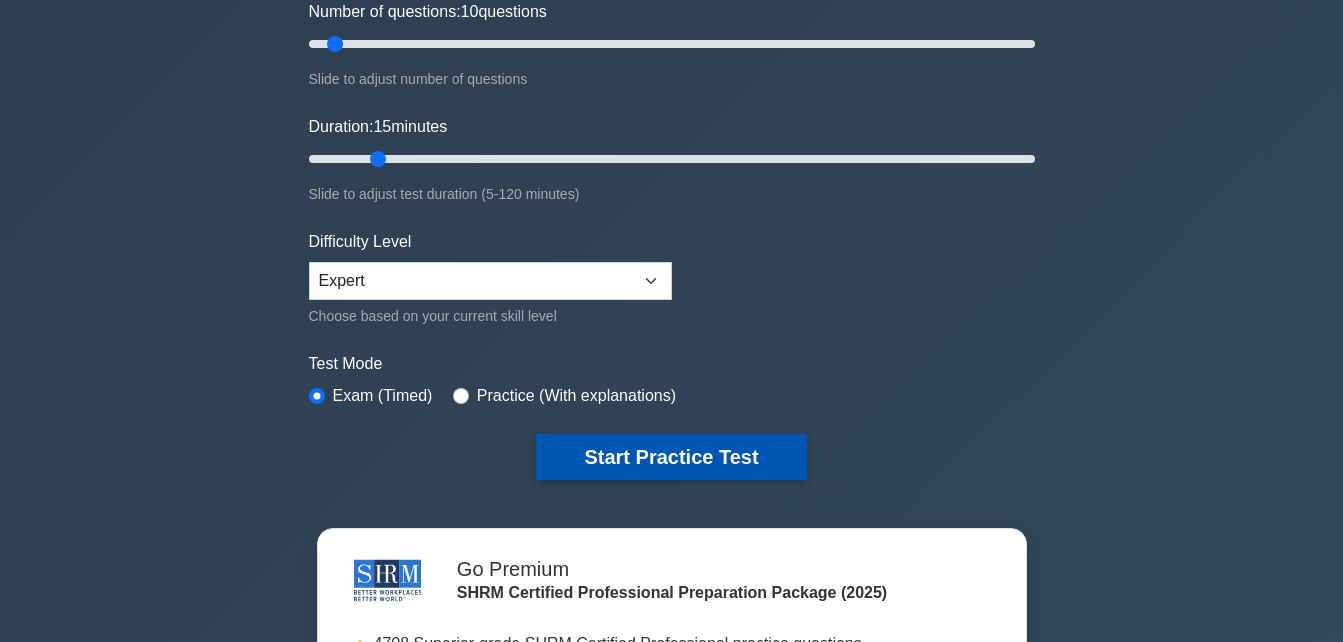 click on "Start Practice Test" at bounding box center [671, 457] 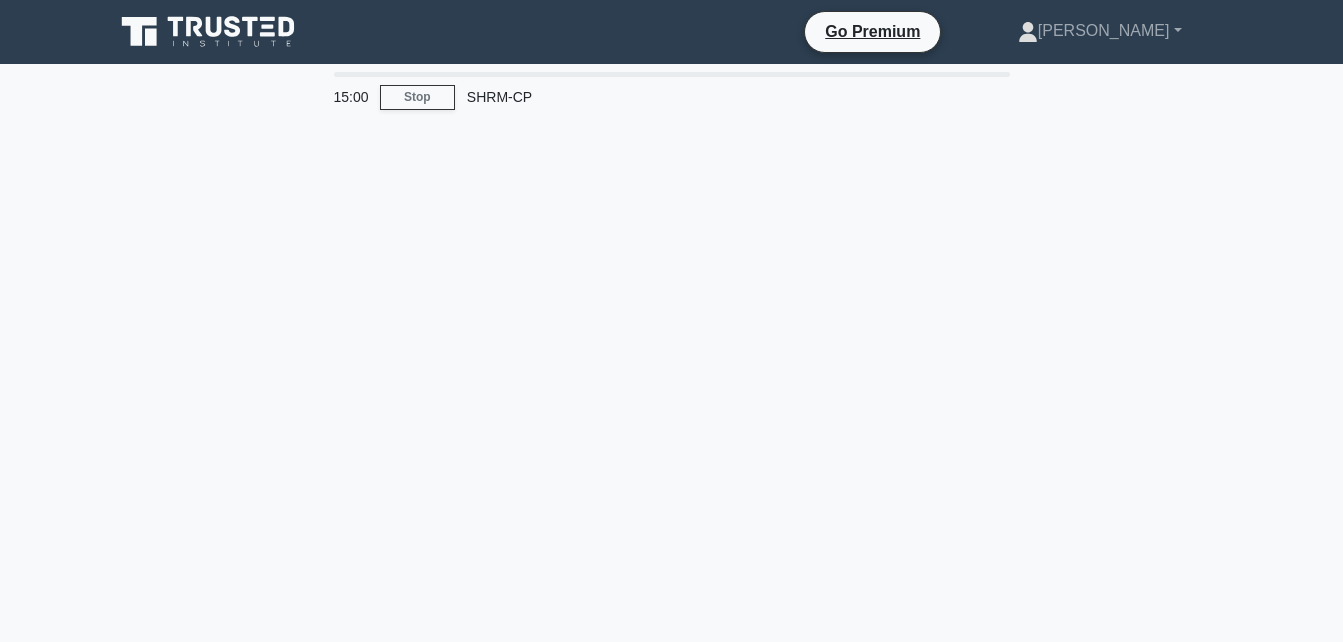 scroll, scrollTop: 0, scrollLeft: 0, axis: both 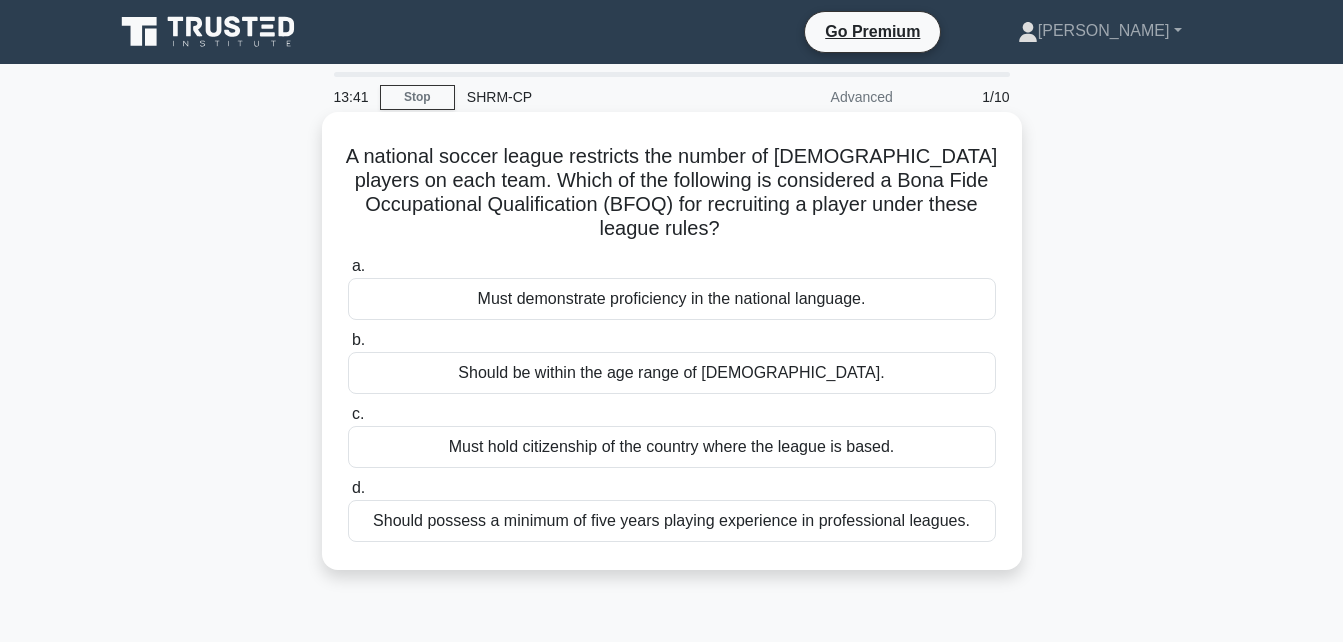 click on "Must hold citizenship of the country where the league is based." at bounding box center [672, 447] 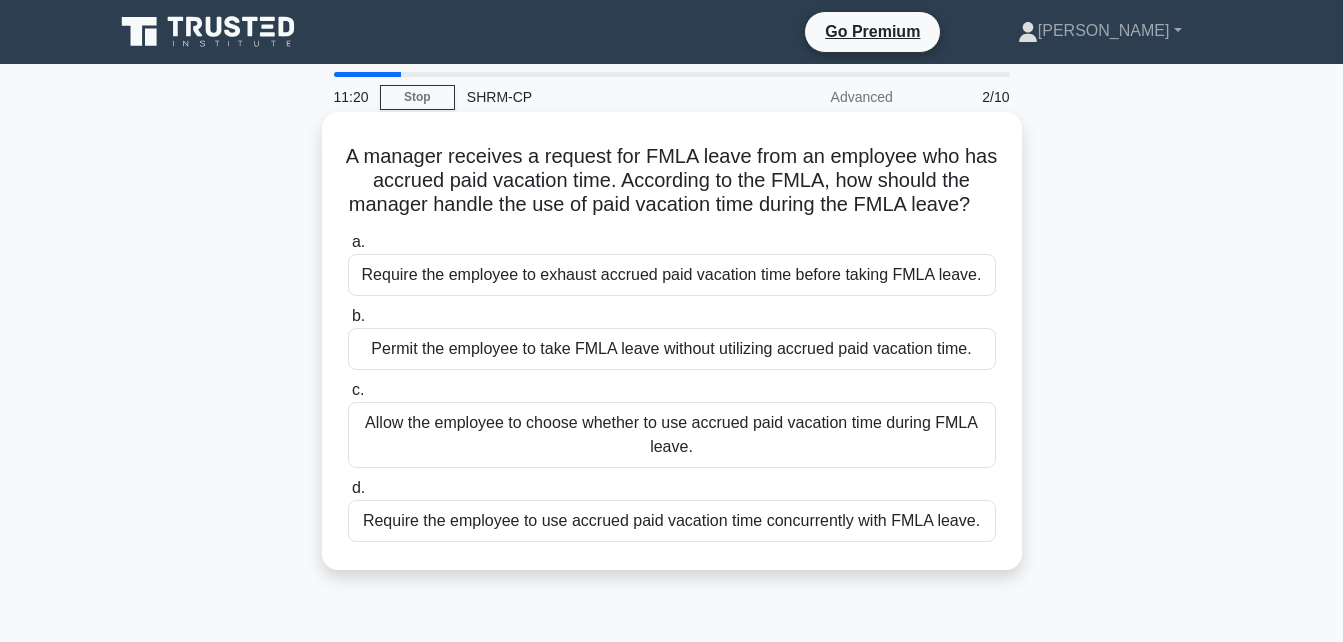 click on "Allow the employee to choose whether to use accrued paid vacation time during FMLA leave." at bounding box center (672, 435) 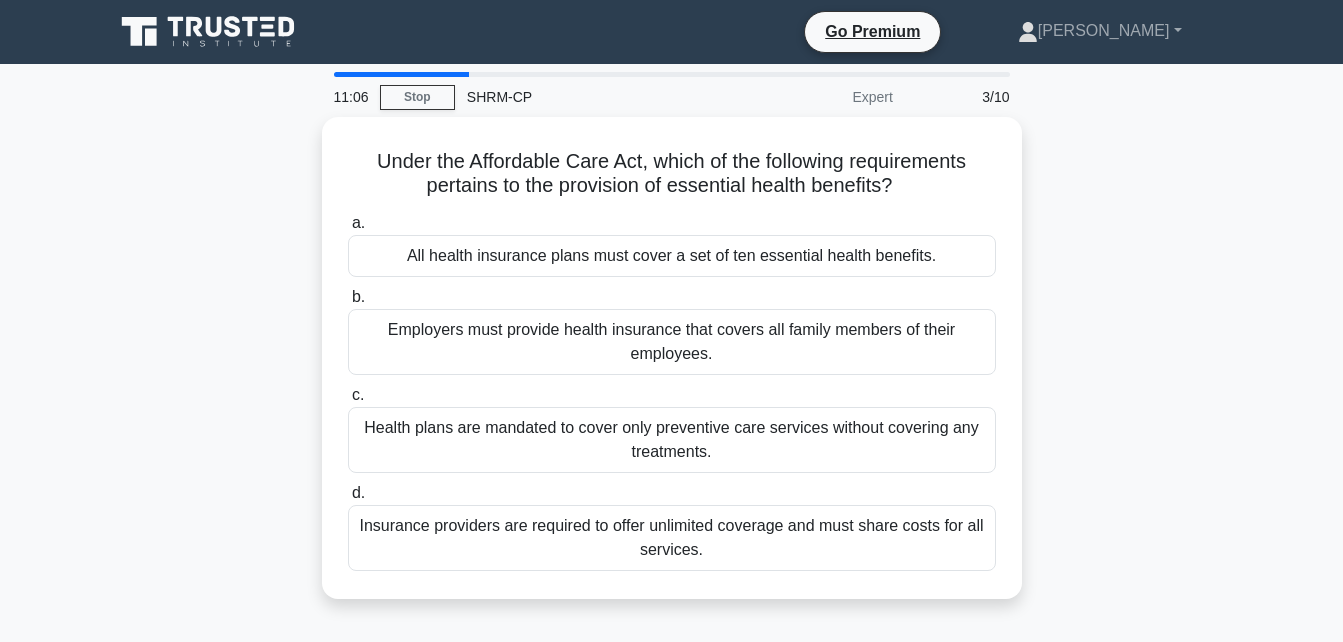 click on "a.
All health insurance plans must cover a set of ten essential health benefits.
b.
Employers must provide health insurance that covers all family members of their employees.
c. d." at bounding box center (672, 391) 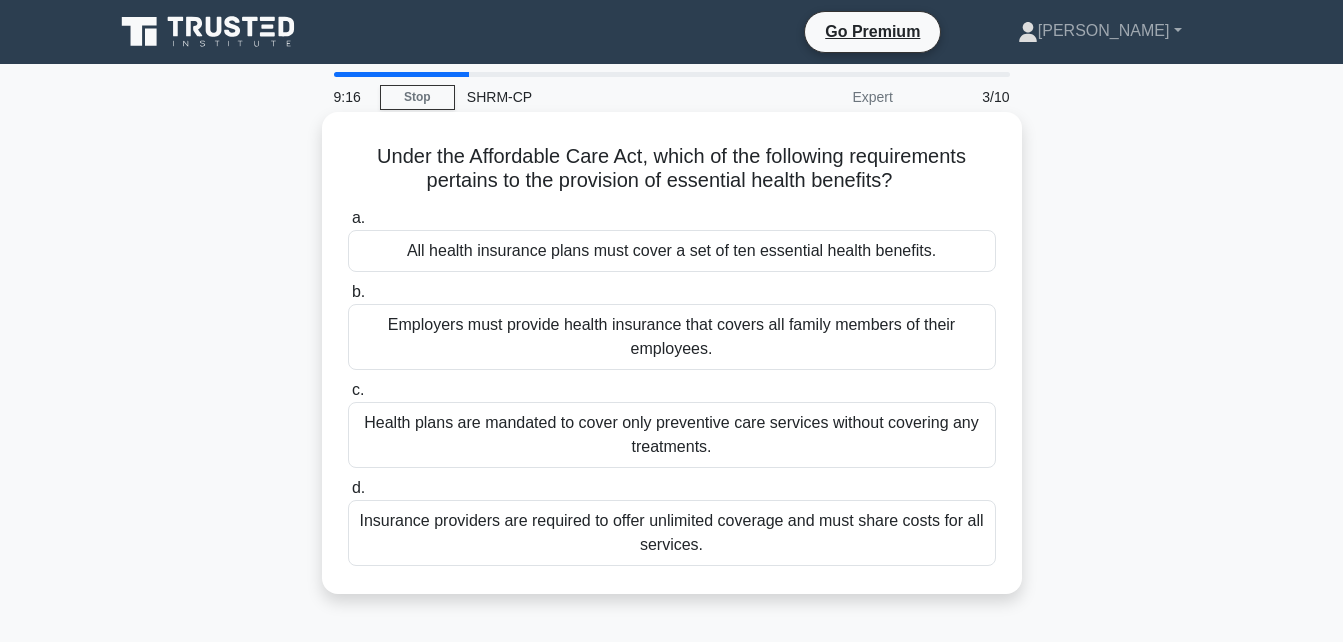 click on "All health insurance plans must cover a set of ten essential health benefits." at bounding box center (672, 251) 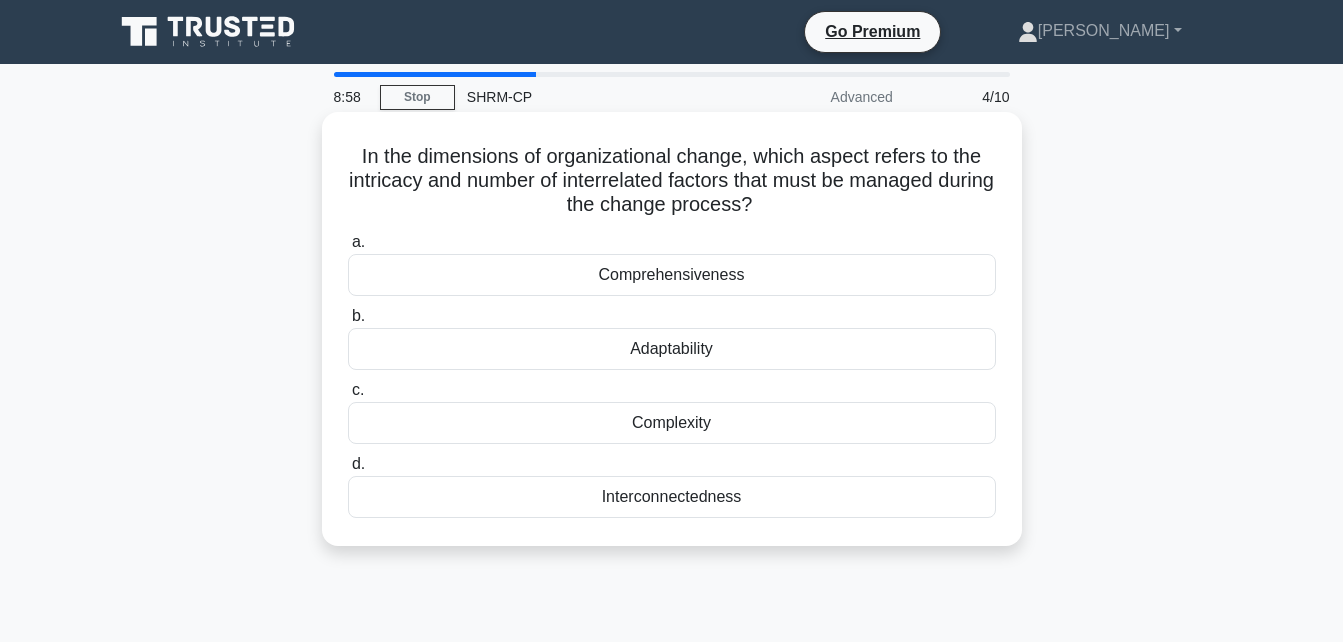click on "Interconnectedness" at bounding box center [672, 497] 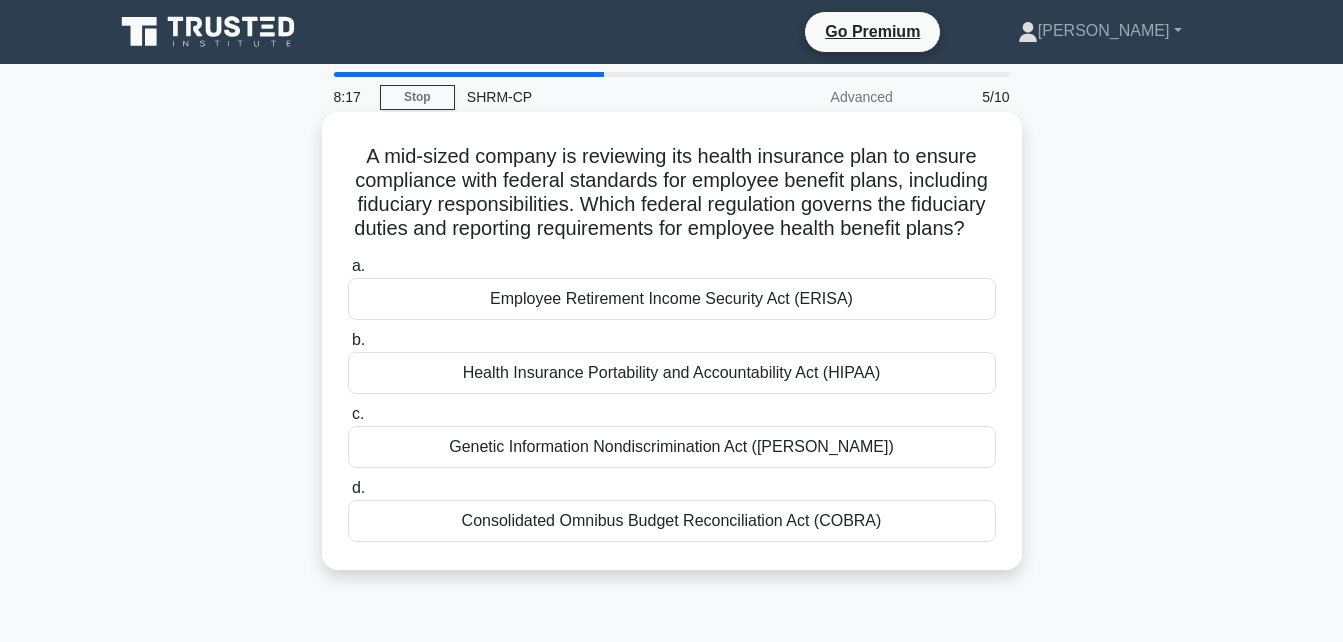click on "Health Insurance Portability and Accountability Act (HIPAA)" at bounding box center [672, 373] 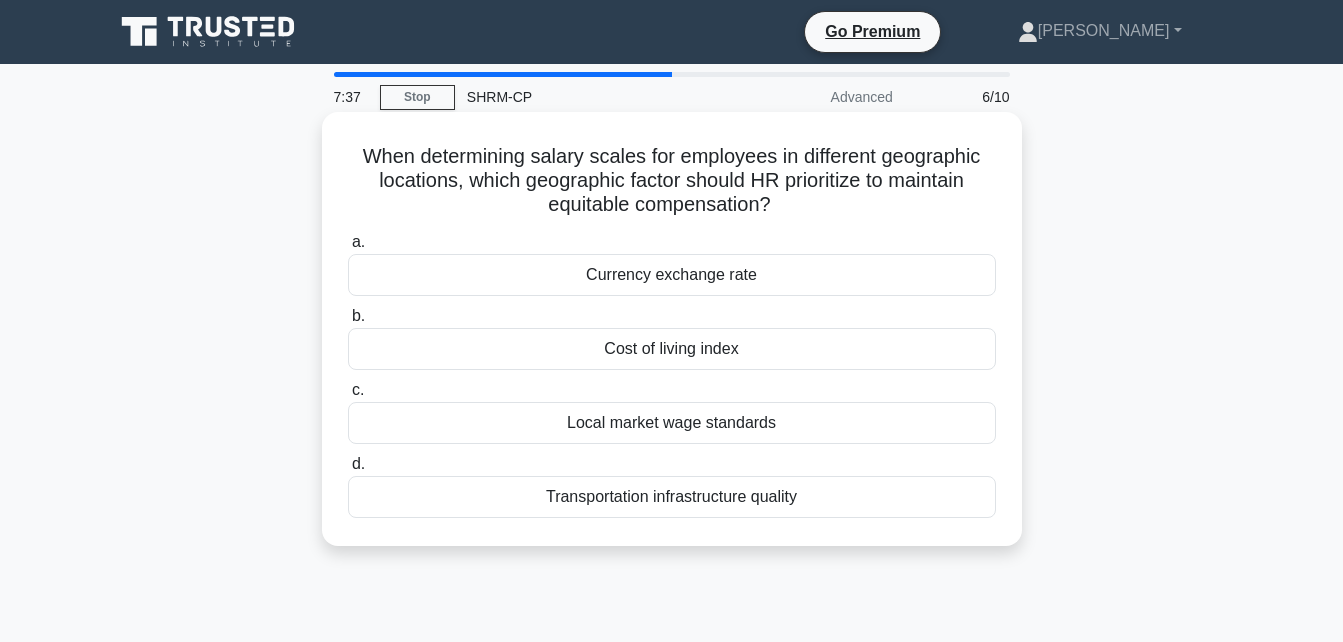 click on "Local market wage standards" at bounding box center (672, 423) 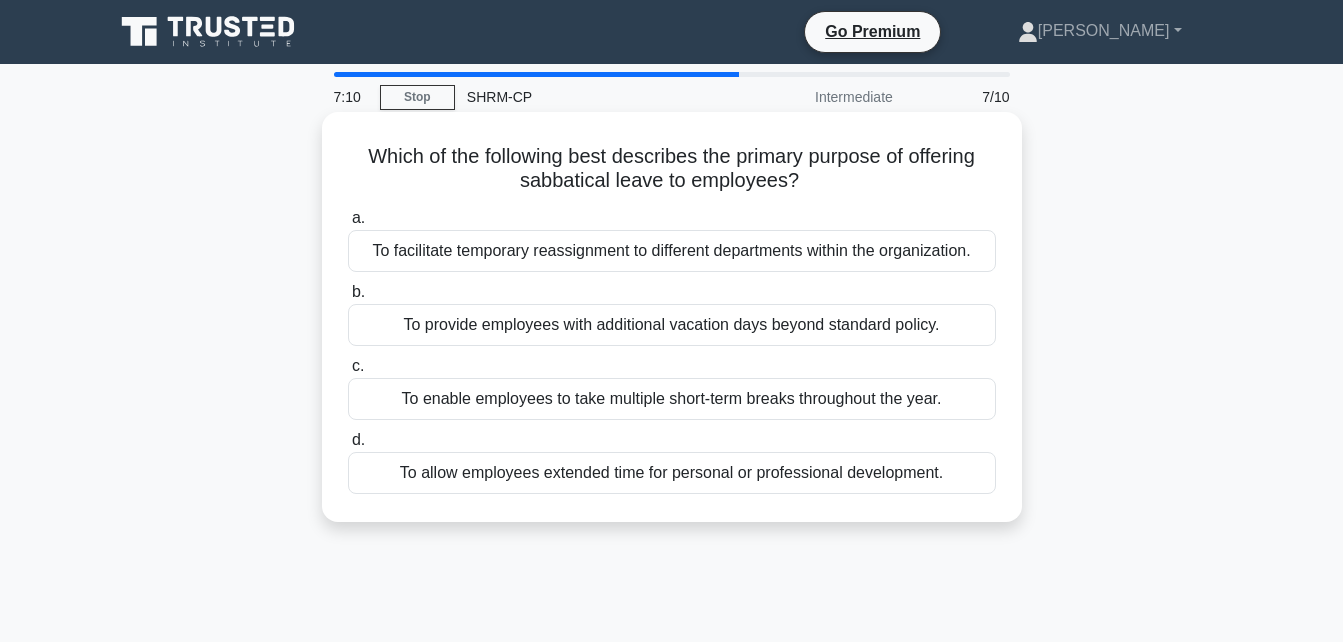 click on "To allow employees extended time for personal or professional development." at bounding box center [672, 473] 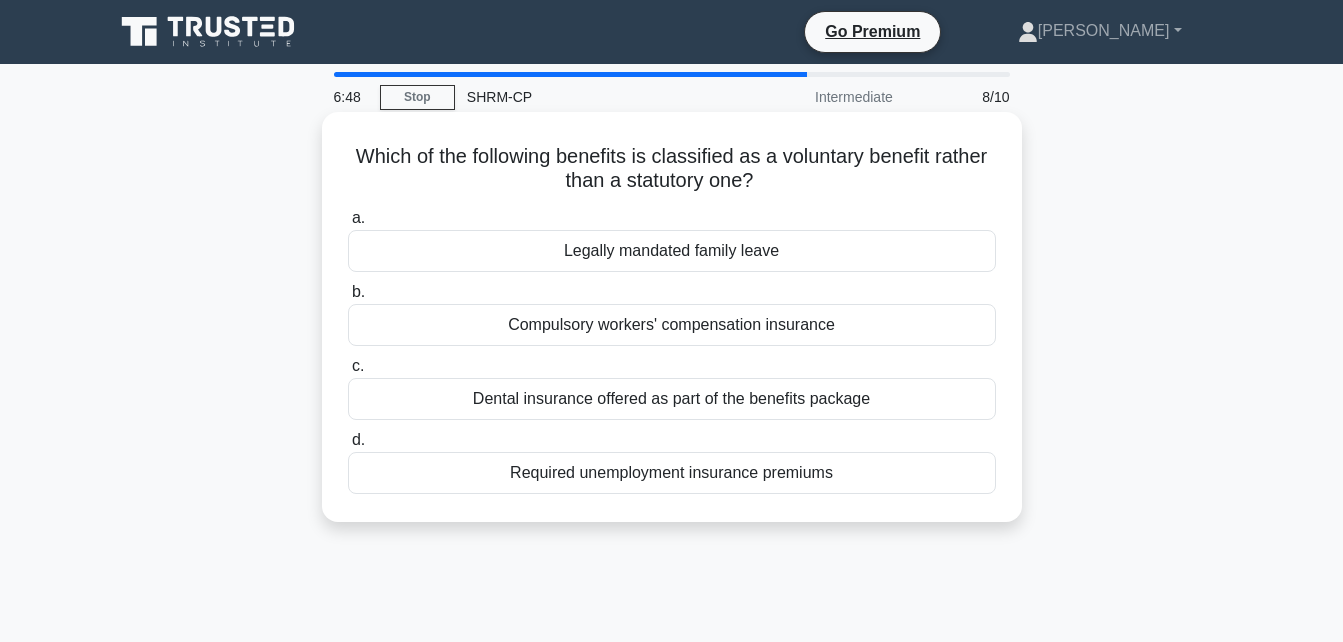 click on "Dental insurance offered as part of the benefits package" at bounding box center (672, 399) 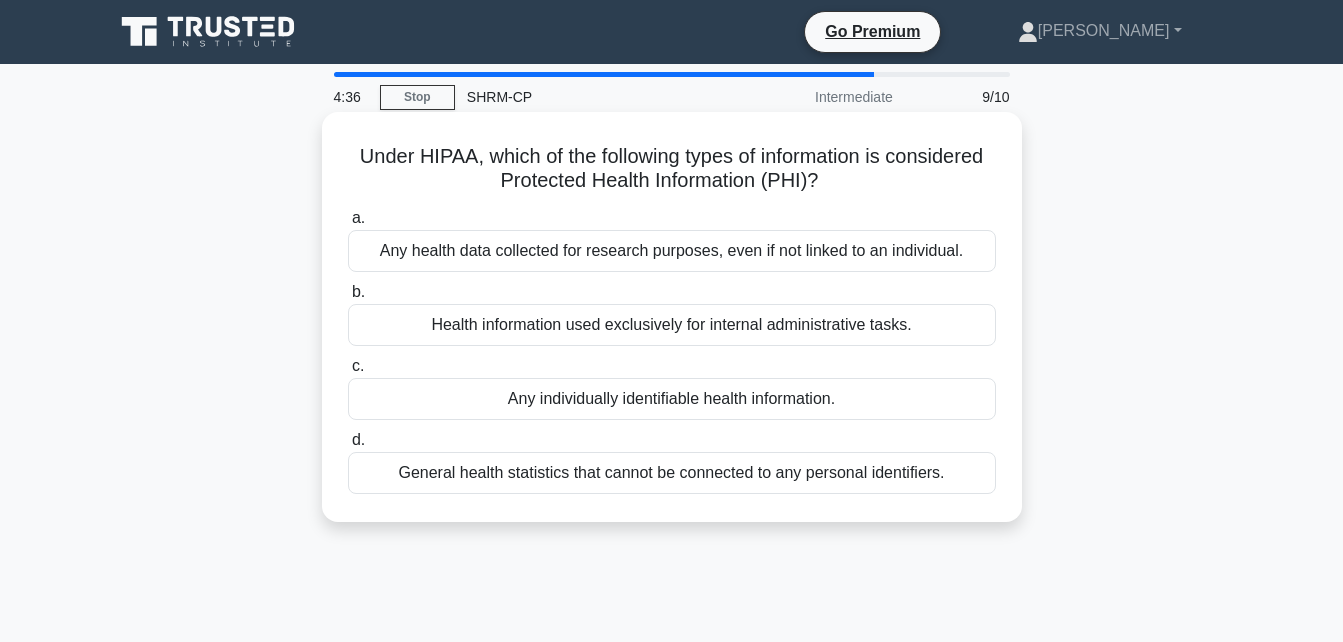 click on "Any individually identifiable health information." at bounding box center (672, 399) 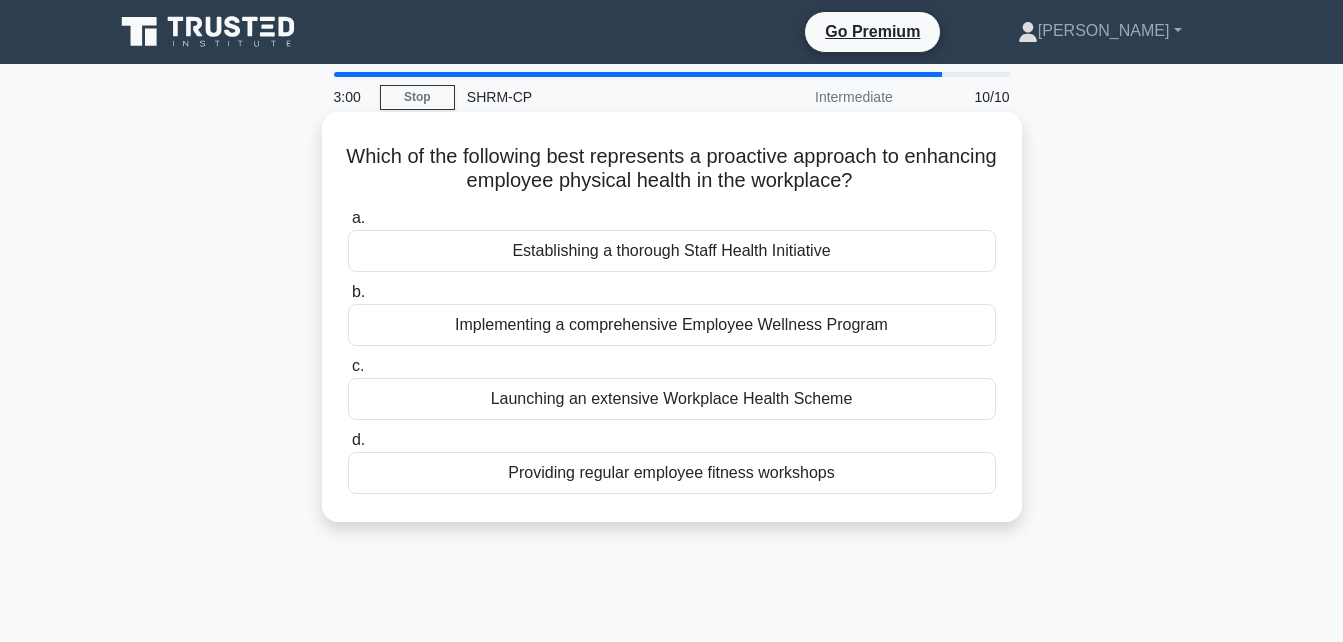 click on "Providing regular employee fitness workshops" at bounding box center [672, 473] 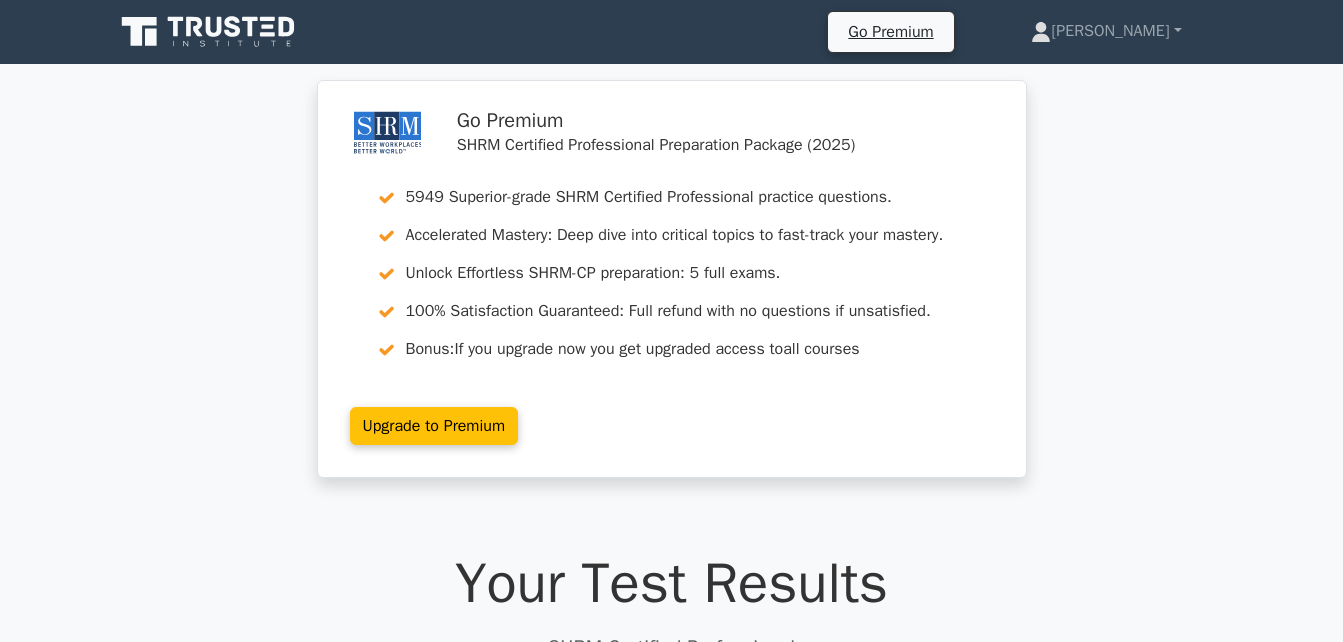 scroll, scrollTop: 0, scrollLeft: 0, axis: both 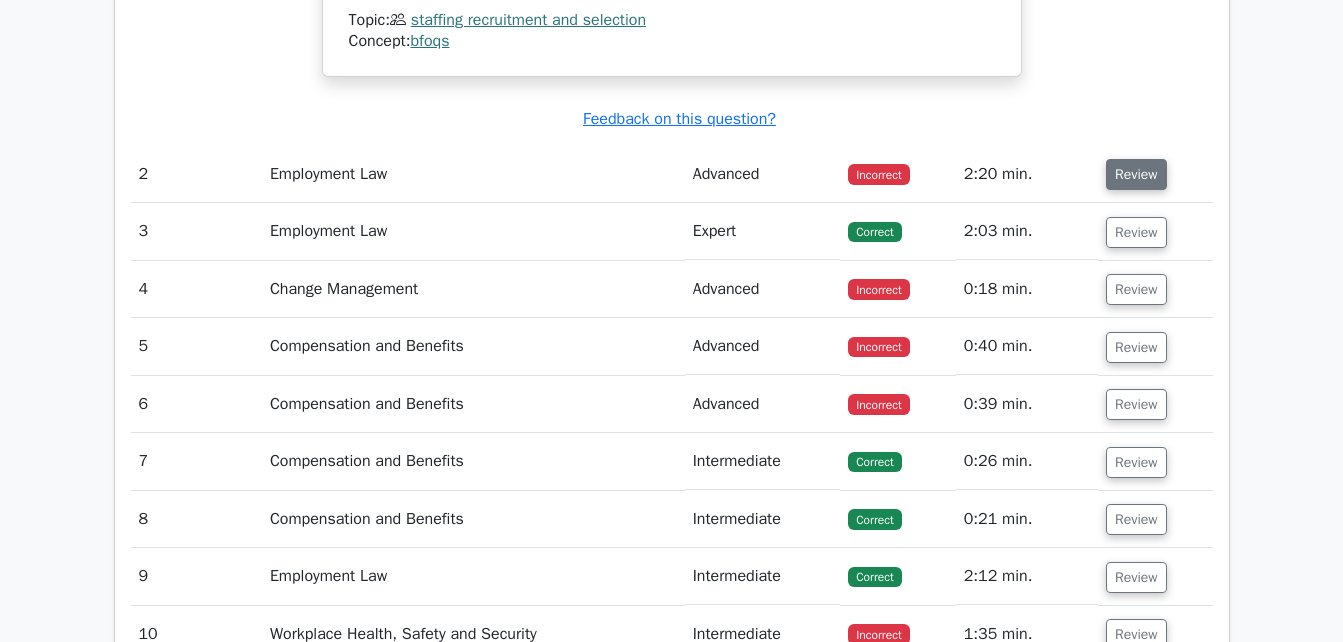 click on "Review" at bounding box center (1136, 174) 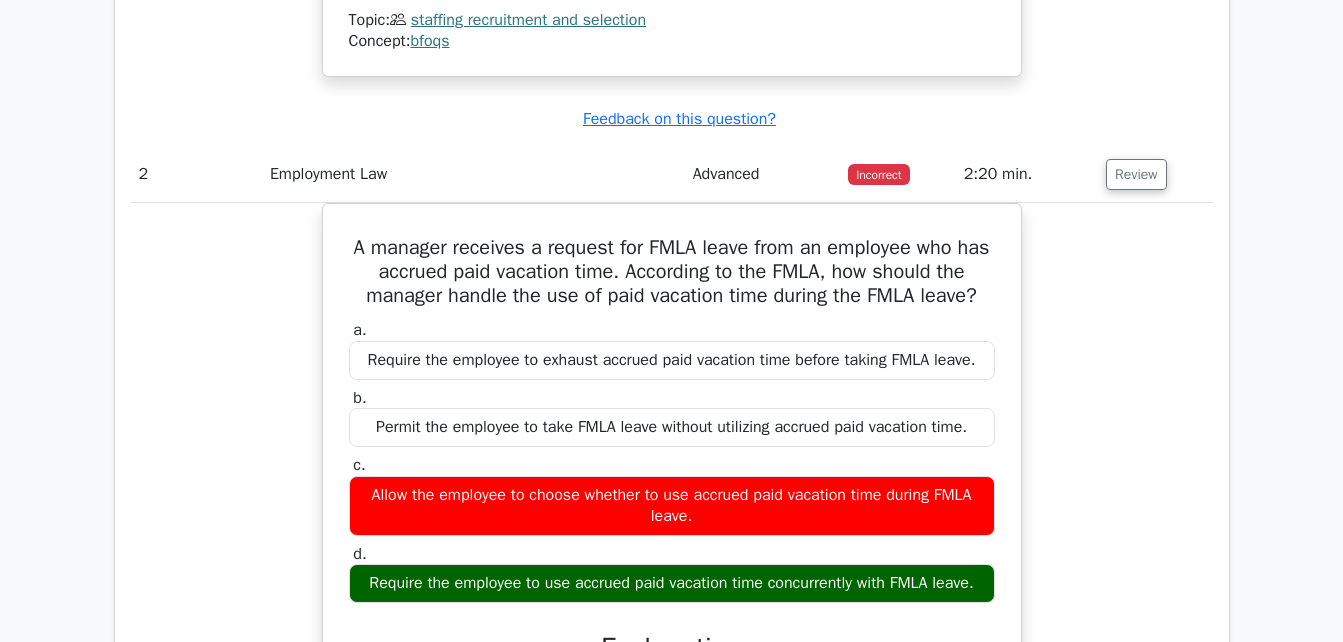 click on "A manager receives a request for FMLA leave from an employee who has accrued paid vacation time. According to the FMLA, how should the manager handle the use of paid vacation time during the FMLA leave?
a.
Require the employee to exhaust accrued paid vacation time before taking FMLA leave.
b.
c. d." at bounding box center (672, 557) 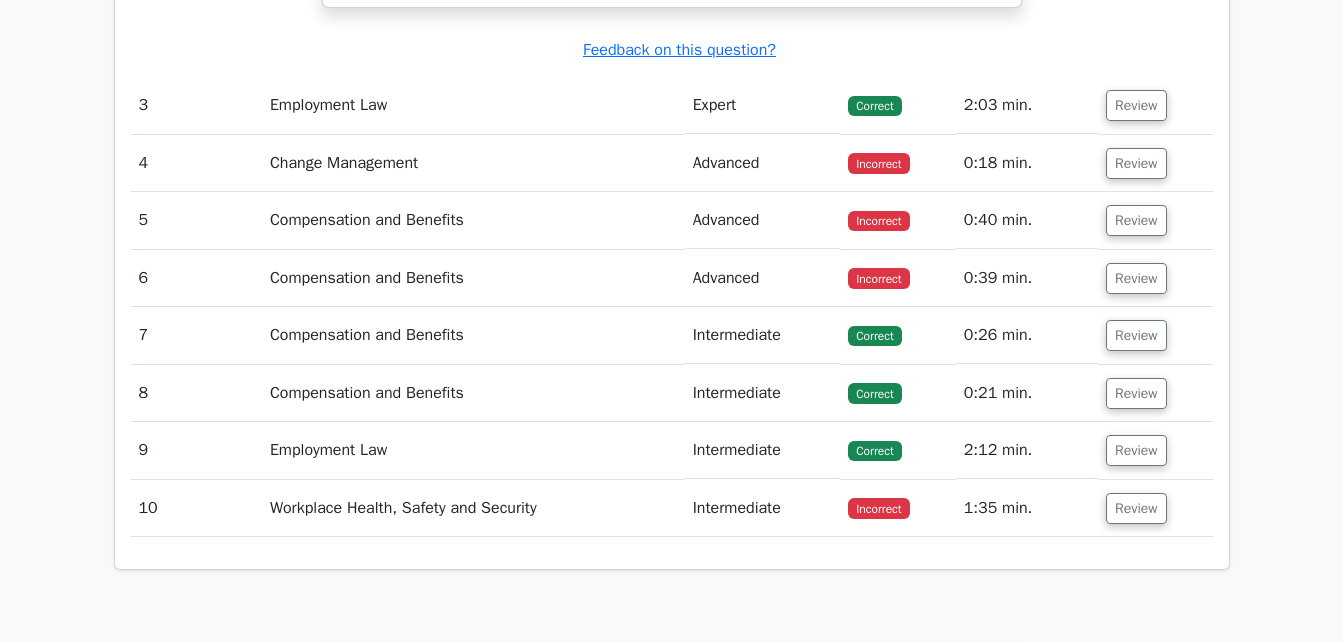 scroll, scrollTop: 3120, scrollLeft: 0, axis: vertical 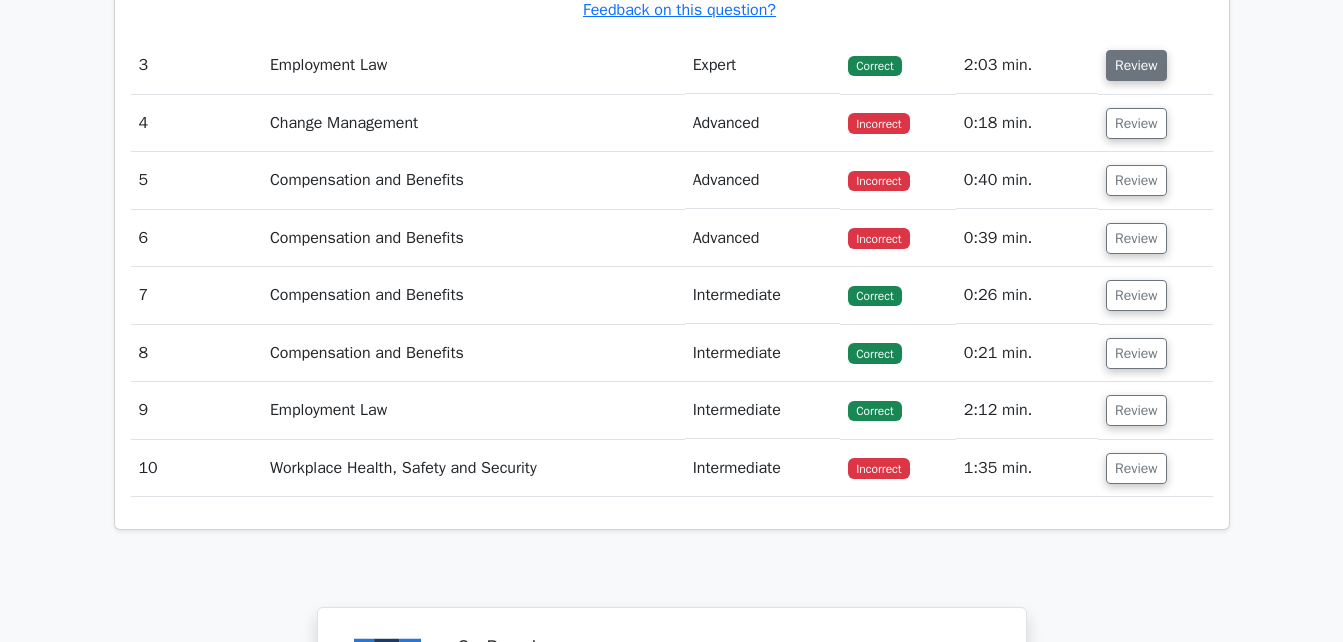 click on "Review" at bounding box center [1136, 65] 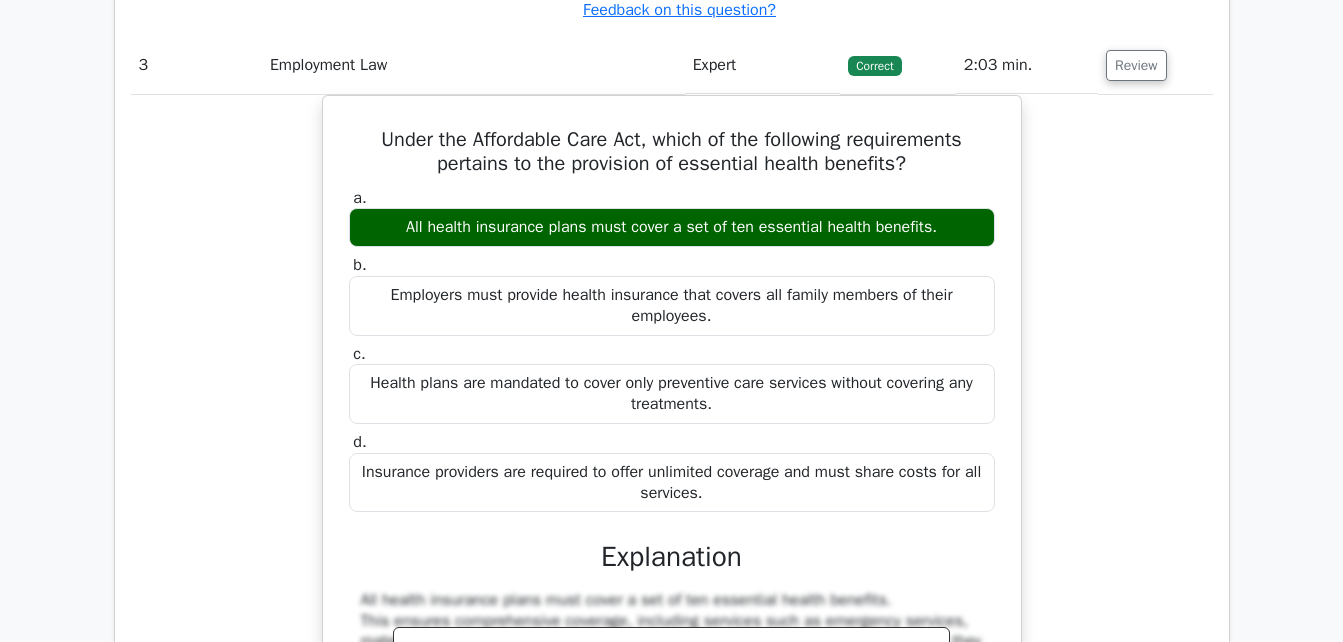 type 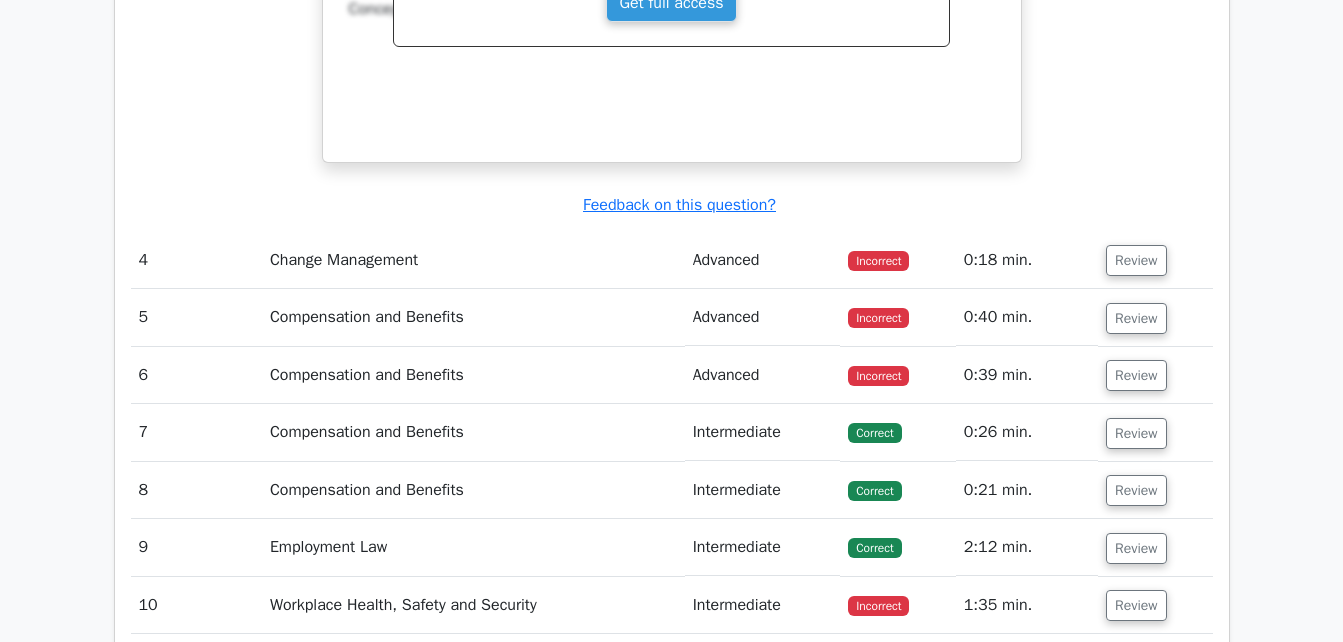 scroll, scrollTop: 3880, scrollLeft: 0, axis: vertical 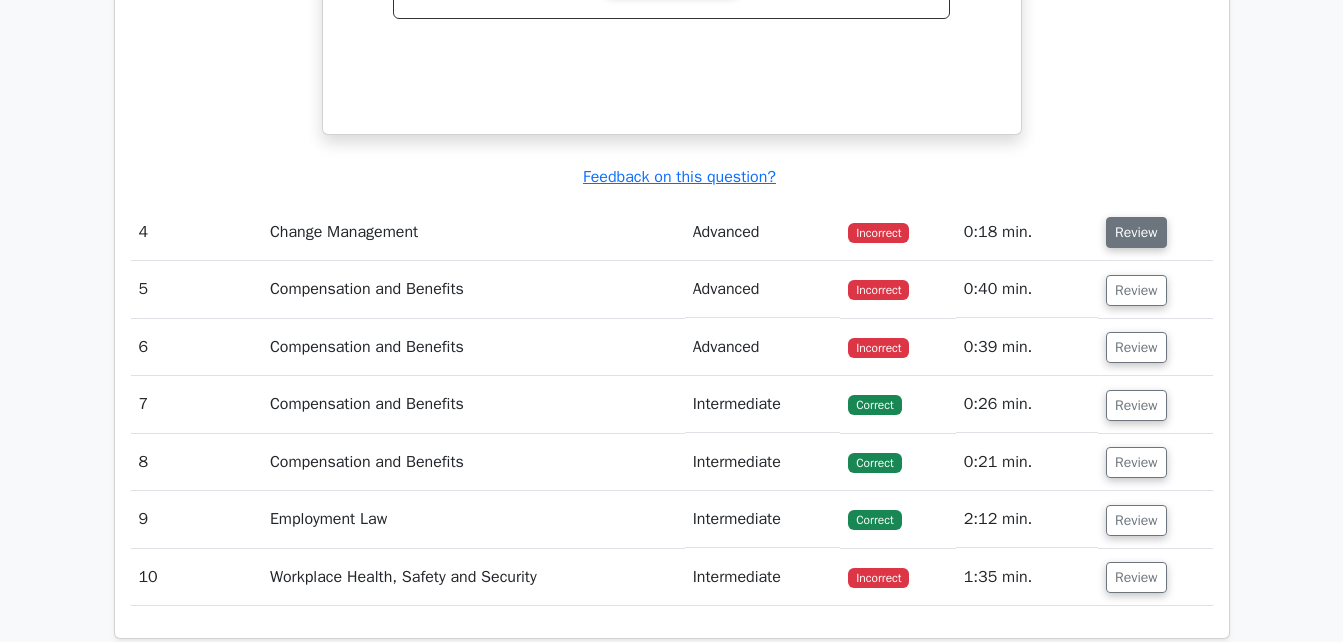 click on "Review" at bounding box center (1136, 232) 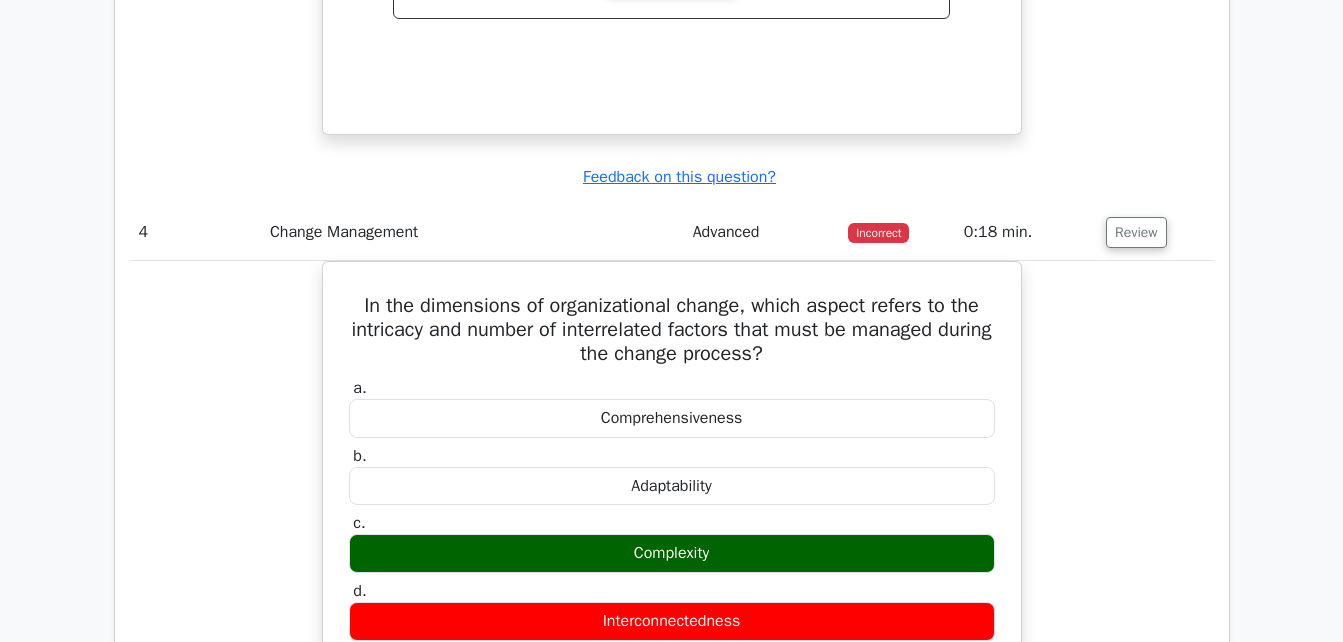type 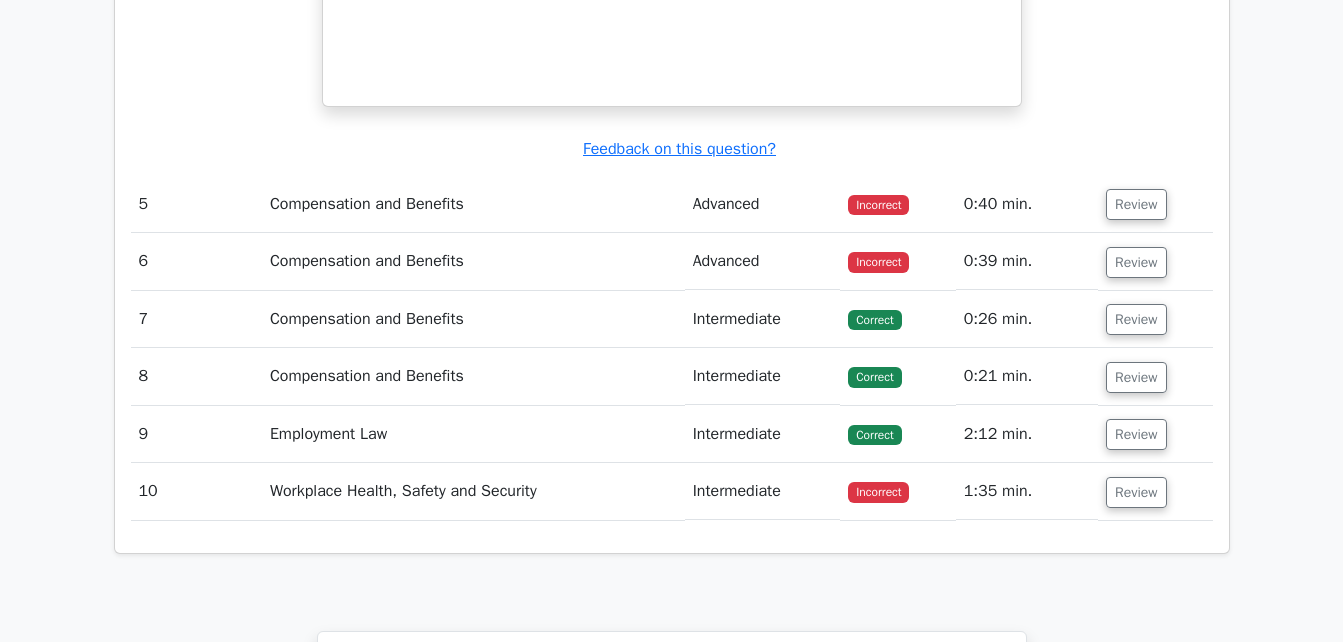 scroll, scrollTop: 4800, scrollLeft: 0, axis: vertical 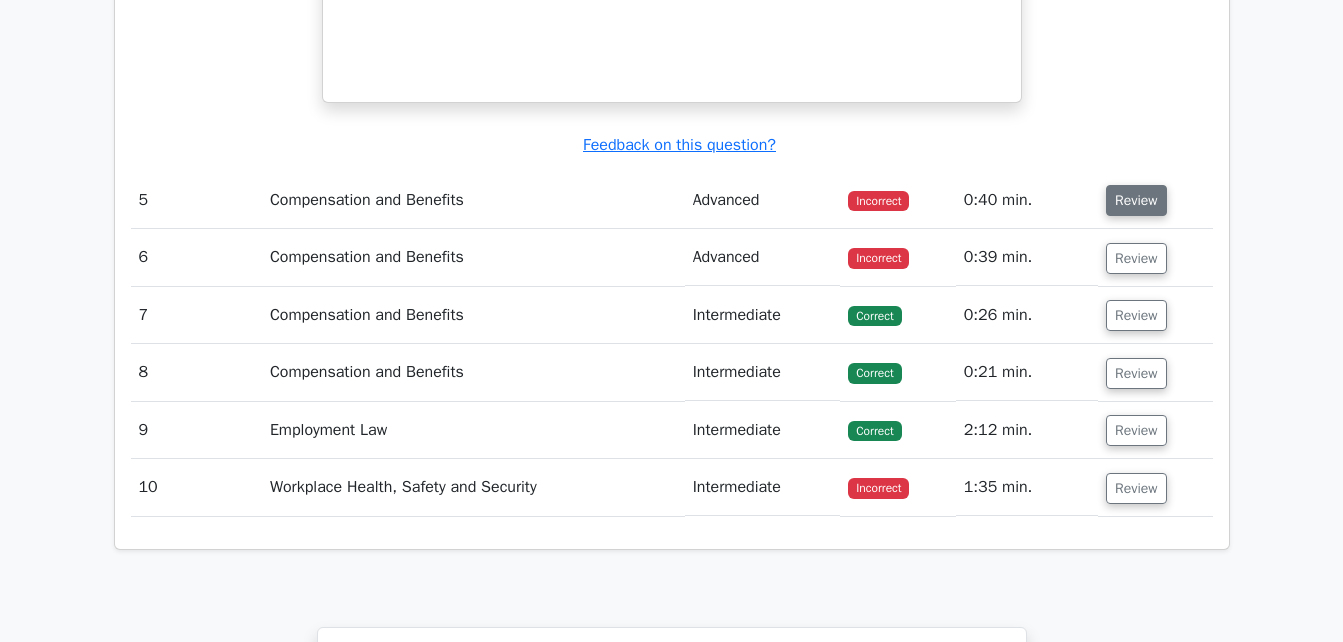 click on "Review" at bounding box center [1136, 200] 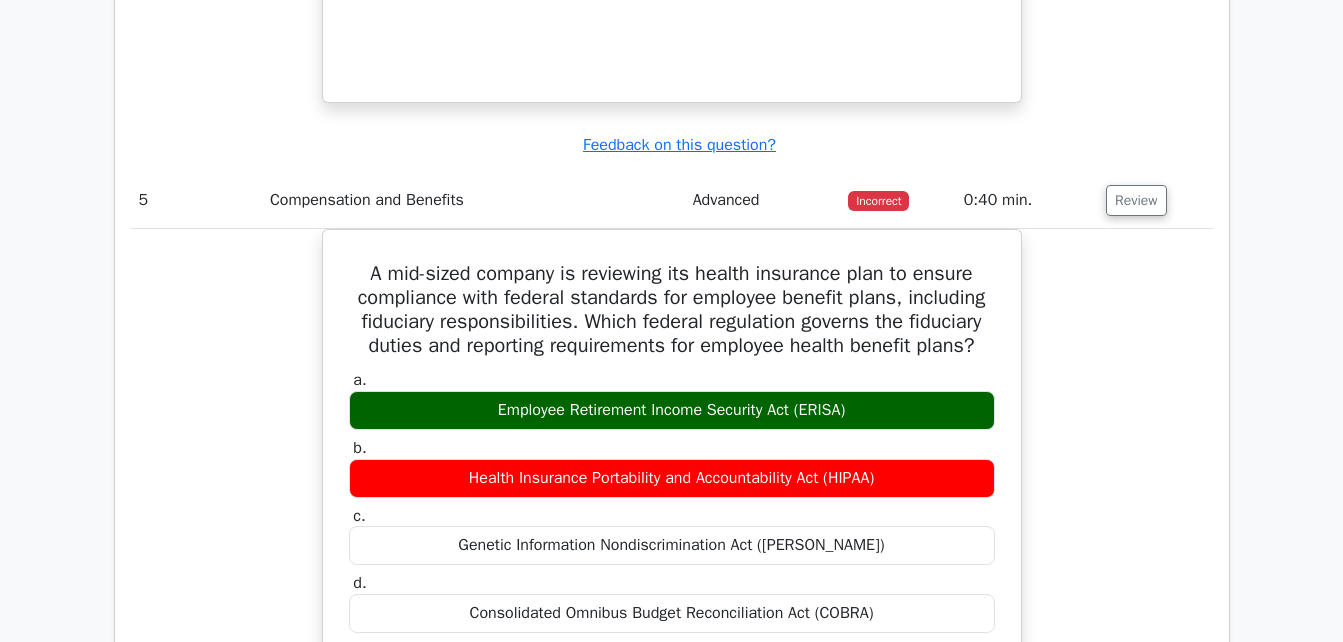type 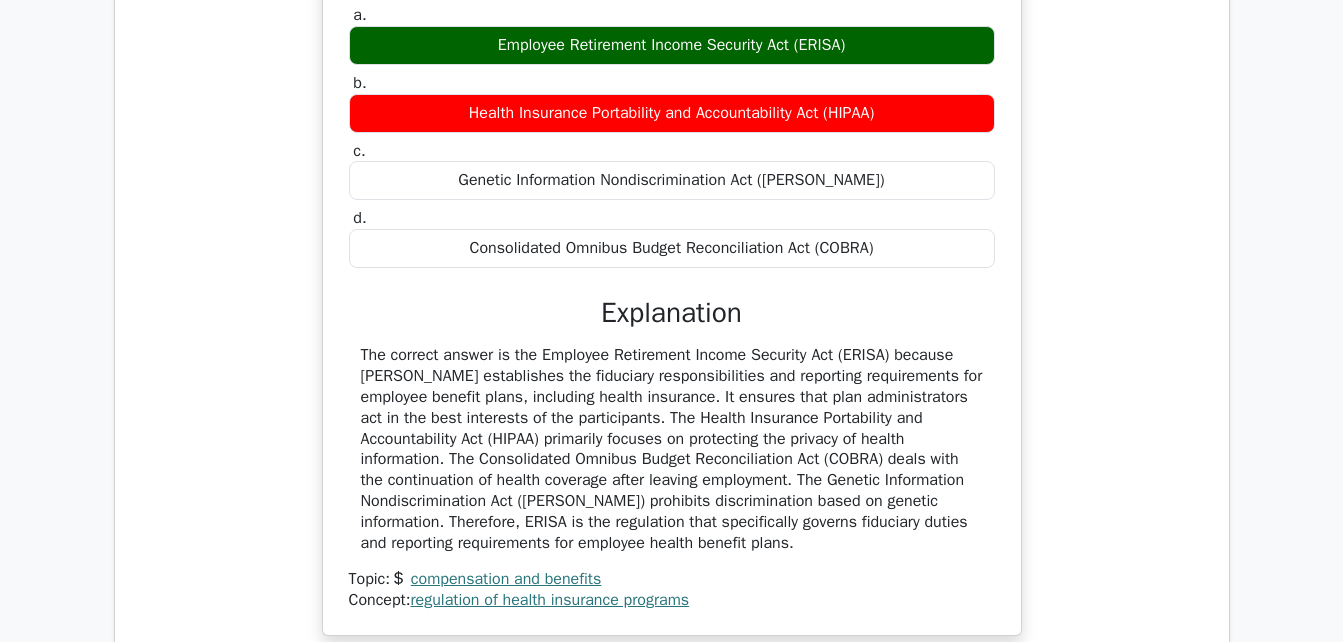 scroll, scrollTop: 5200, scrollLeft: 0, axis: vertical 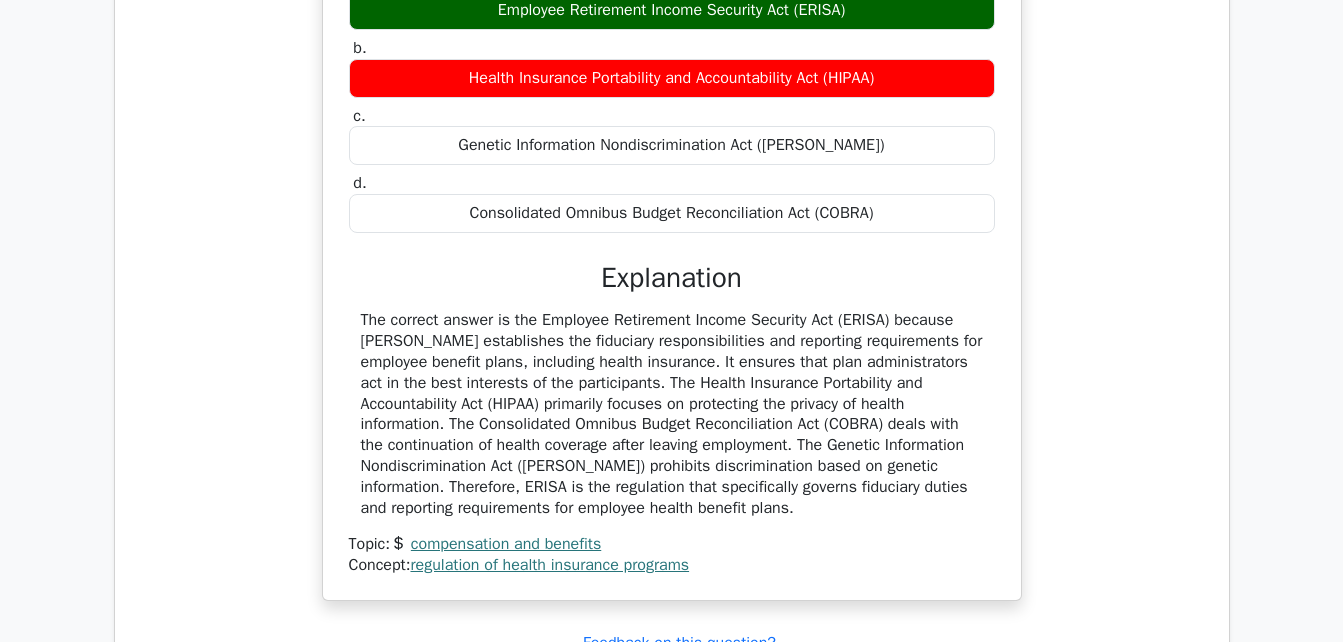 click on "Review" at bounding box center [1136, -200] 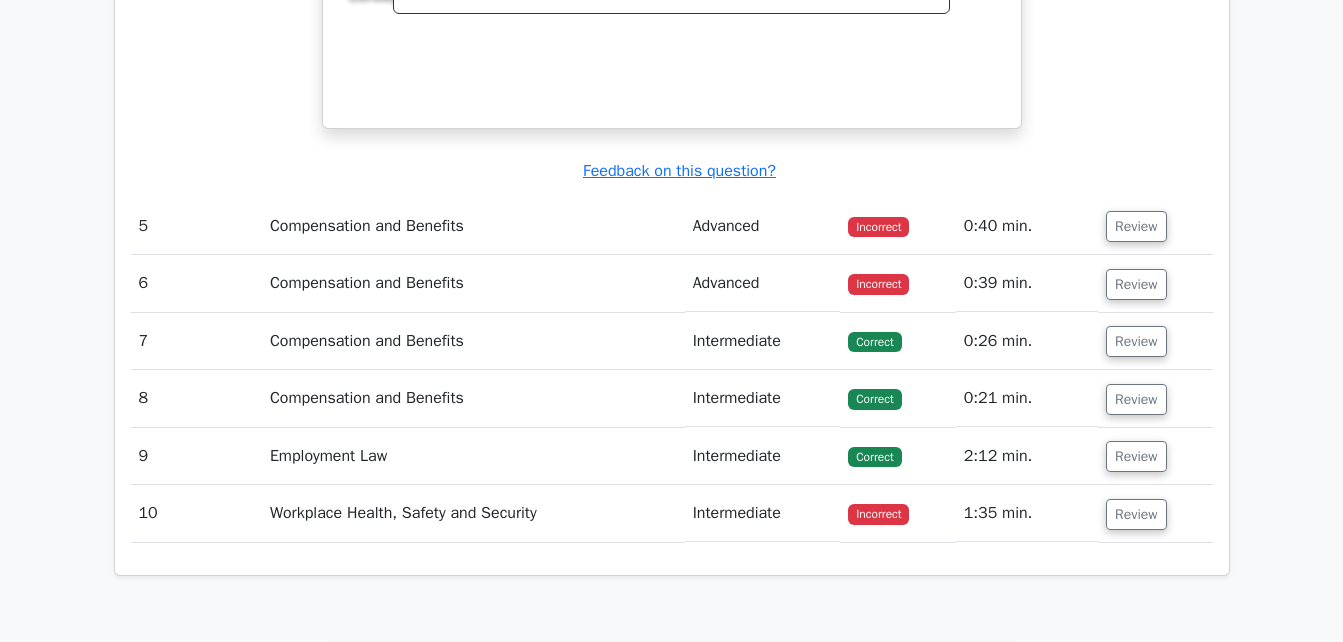 scroll, scrollTop: 4800, scrollLeft: 0, axis: vertical 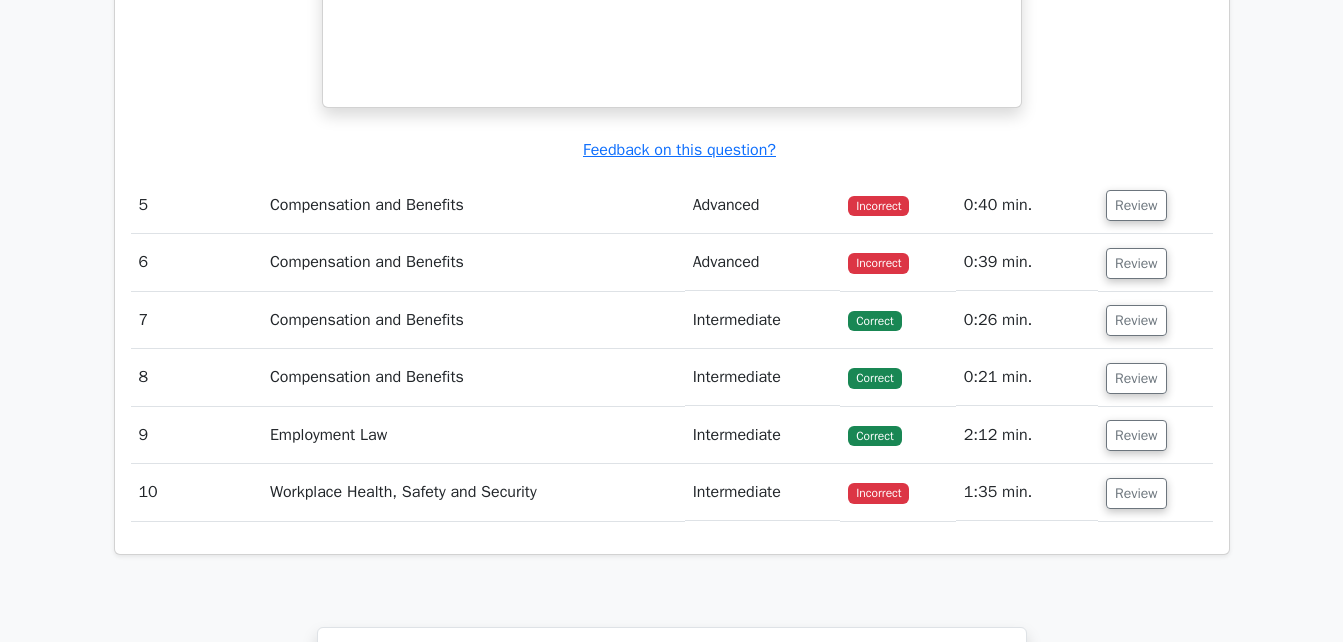 click on "Go Premium
SHRM Certified Professional Preparation Package (2025)
5949 Superior-grade  SHRM Certified Professional practice questions.
Accelerated Mastery: Deep dive into critical topics to fast-track your mastery.
Unlock Effortless SHRM-CP preparation: 5 full exams.
100% Satisfaction Guaranteed: Full refund with no questions if unsatisfied.
Bonus:  If you upgrade now you get upgraded access to  all courses" at bounding box center (671, -1777) 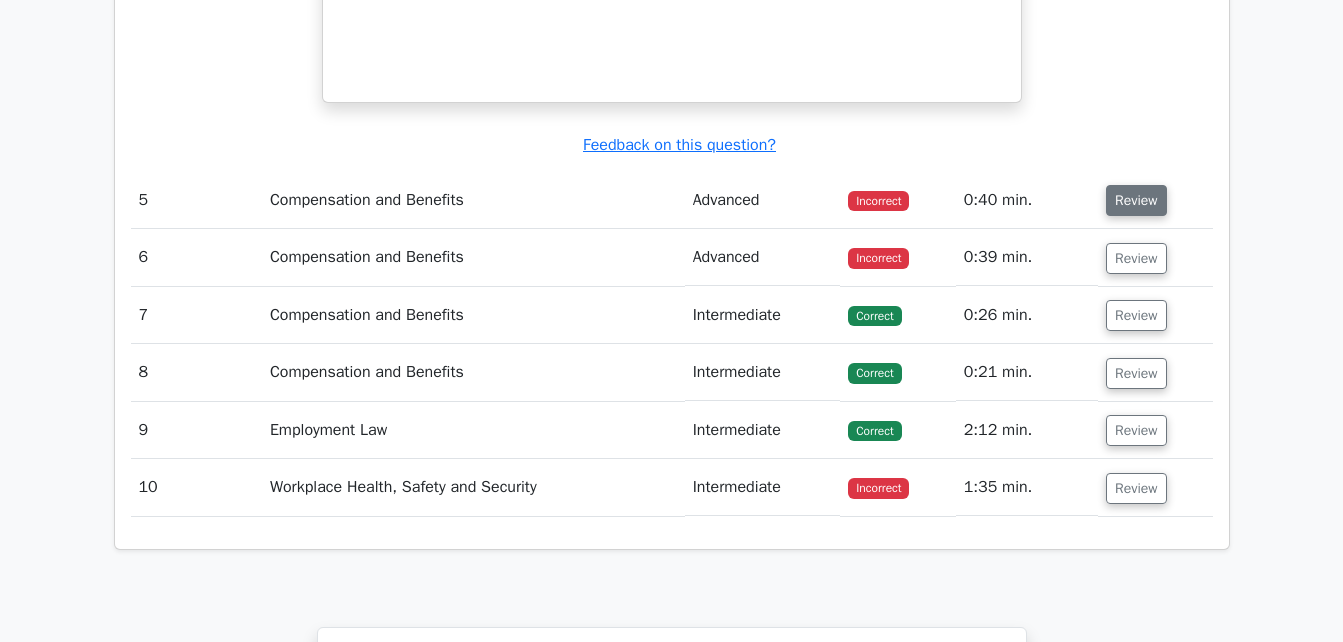 click on "Review" at bounding box center (1136, 200) 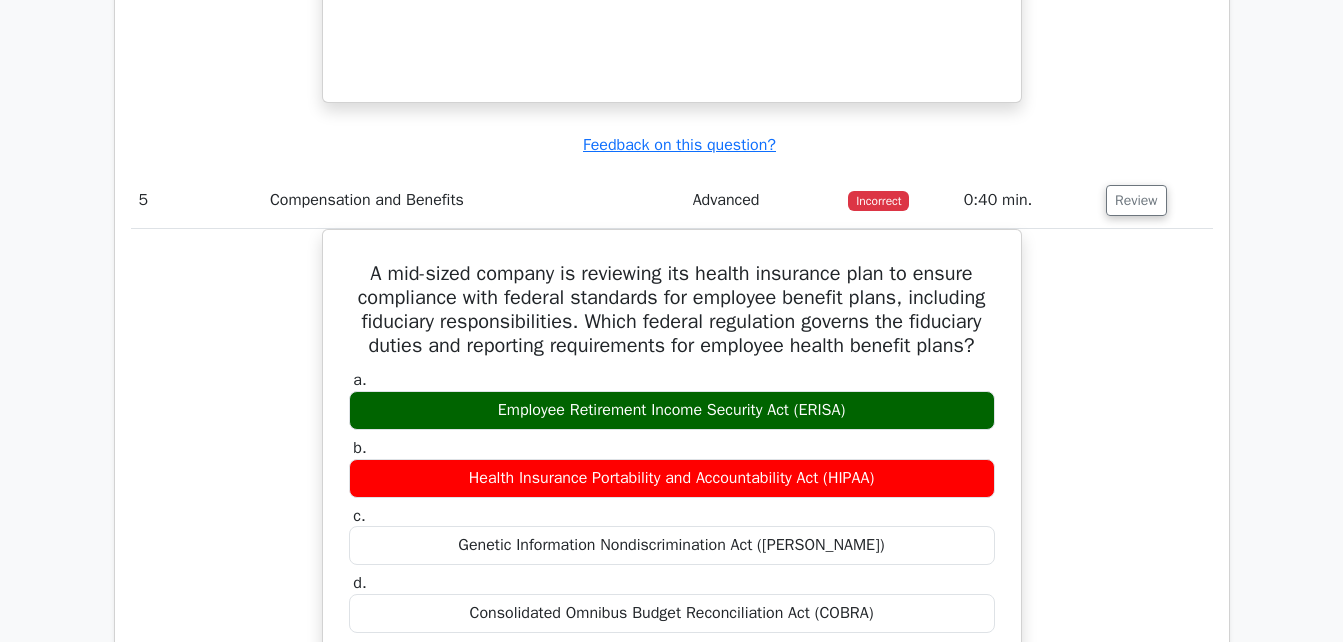 click on "A mid-sized company is reviewing its health insurance plan to ensure compliance with federal standards for employee benefit plans, including fiduciary responsibilities. Which federal regulation governs the fiduciary duties and reporting requirements for employee health benefit plans?
a.
Employee Retirement Income Security Act (ERISA)
b. c. d." at bounding box center (672, 627) 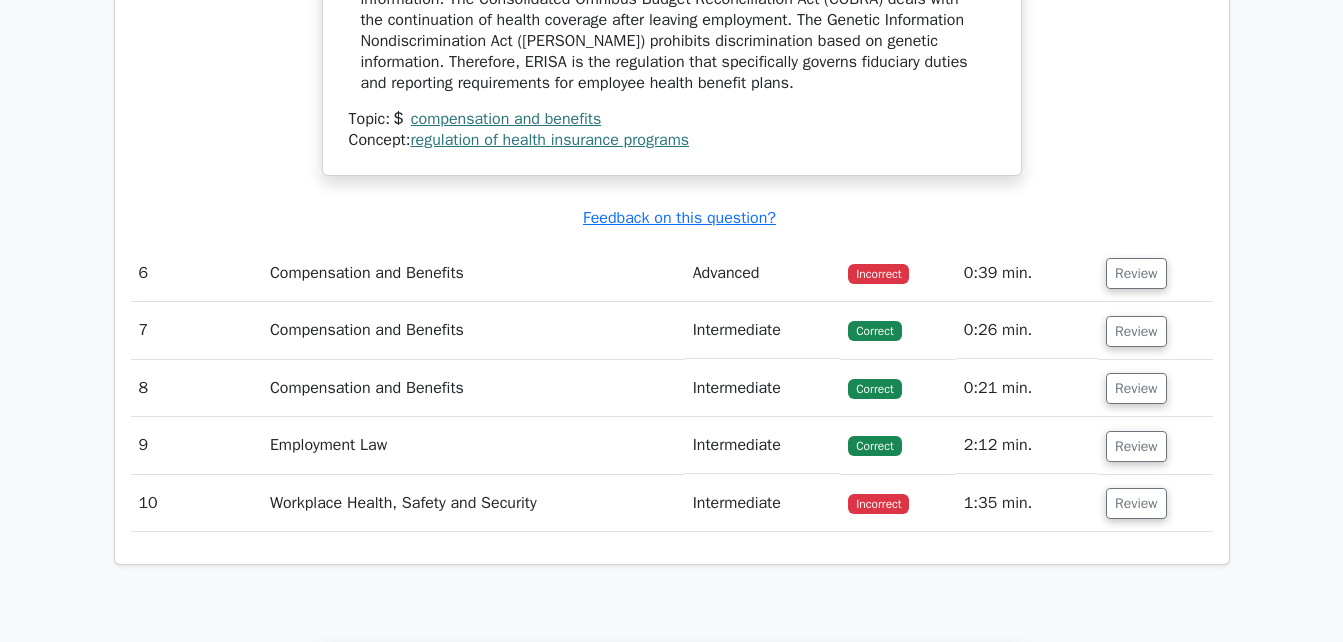 scroll, scrollTop: 5720, scrollLeft: 0, axis: vertical 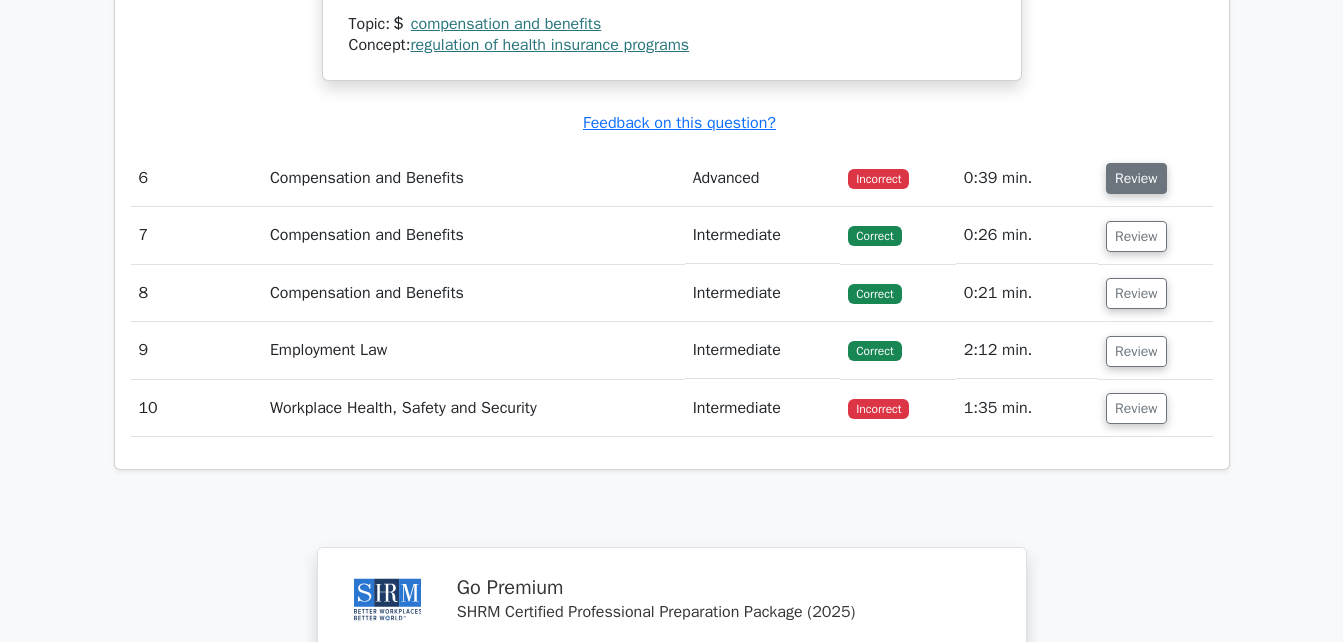 click on "Review" at bounding box center (1136, 178) 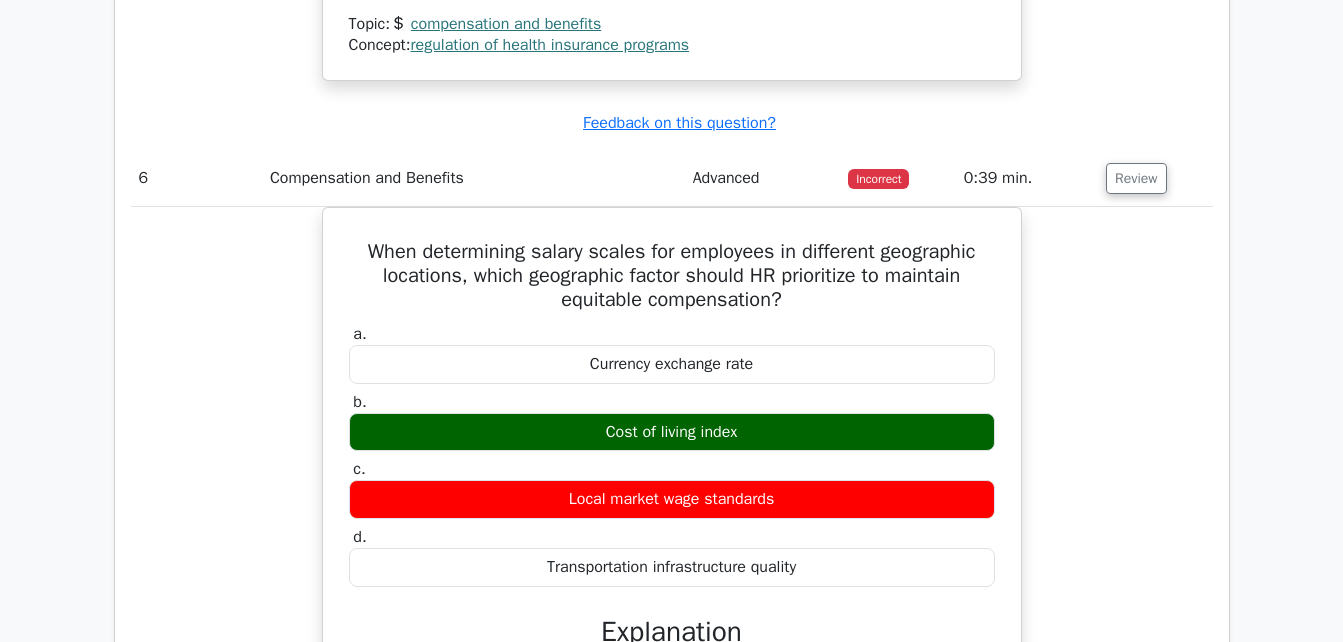 click on "When determining salary scales for employees in different geographic locations, which geographic factor should HR prioritize to maintain equitable compensation?
a.
Currency exchange rate
b.
c. d." at bounding box center (672, 600) 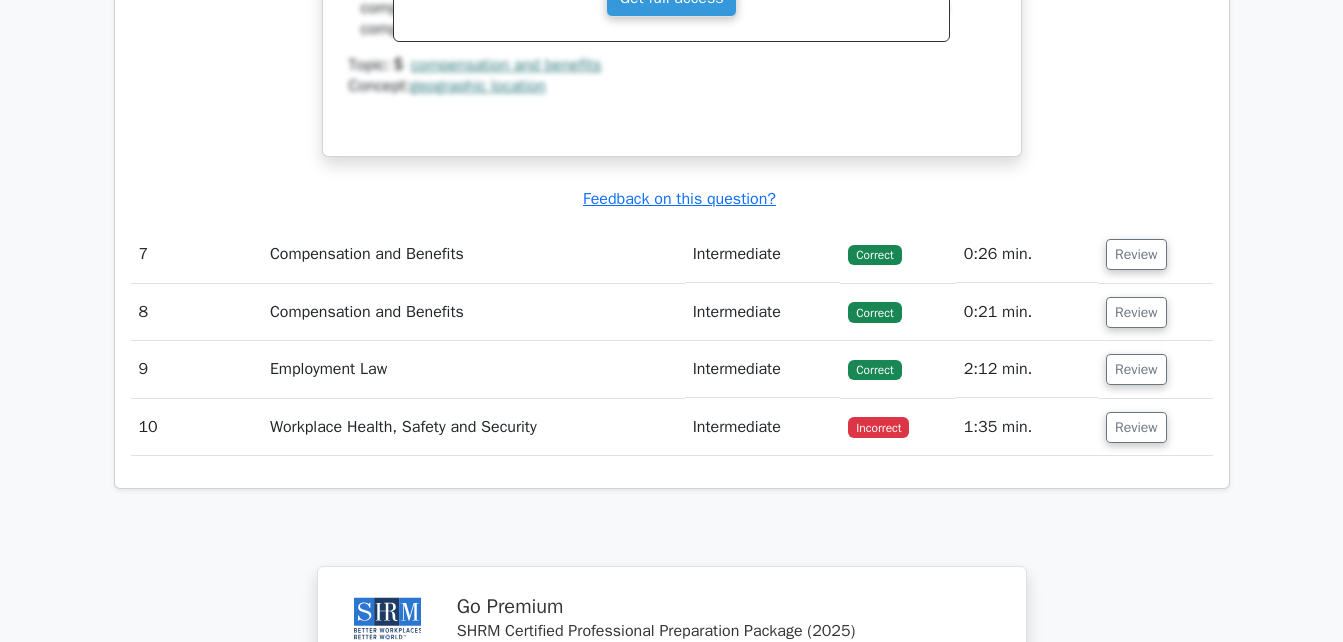 scroll, scrollTop: 6560, scrollLeft: 0, axis: vertical 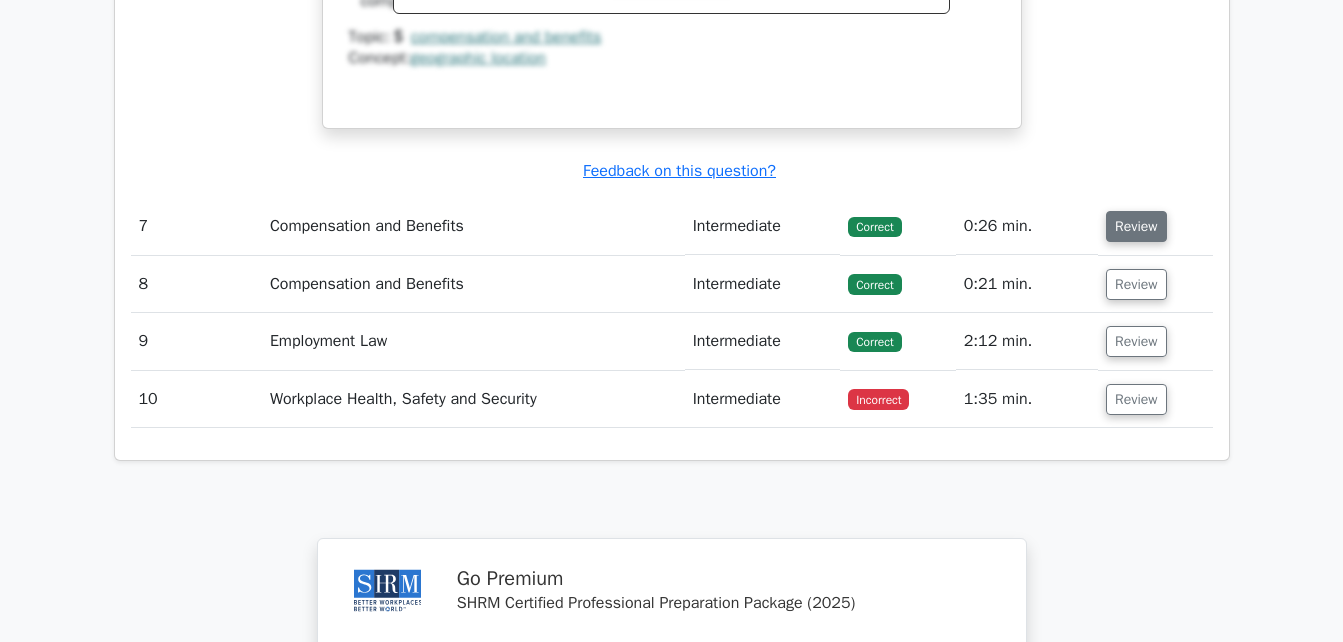 click on "Review" at bounding box center [1136, 226] 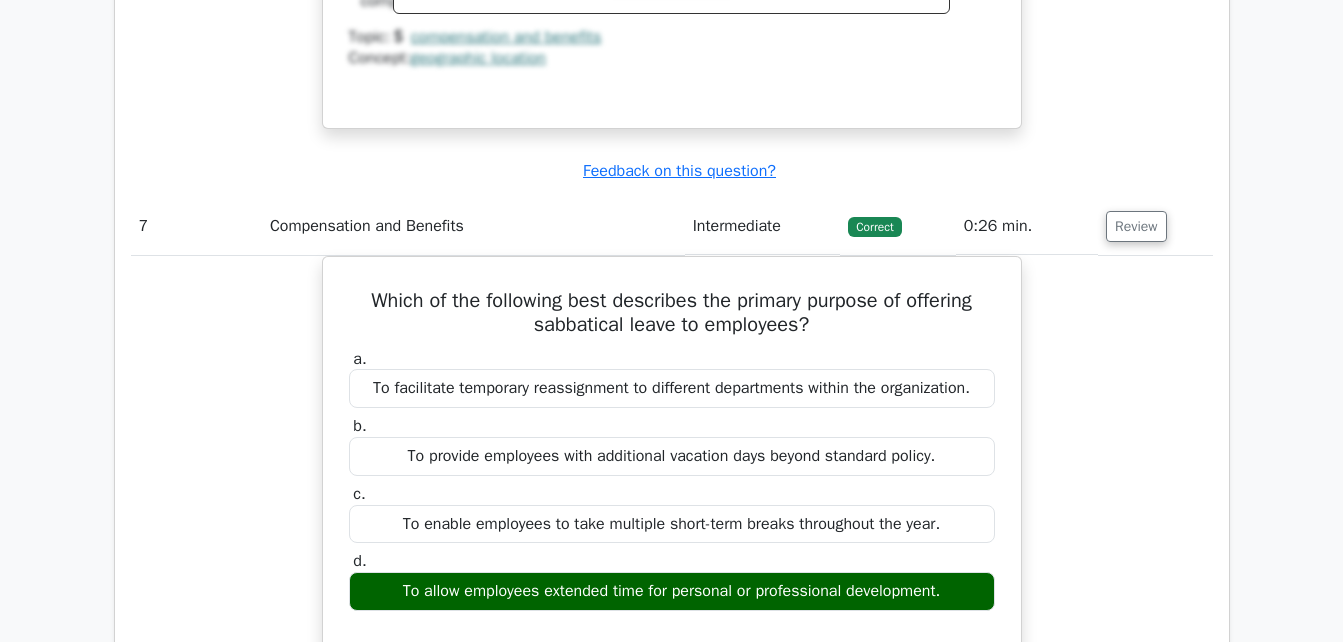 click on "Which of the following best describes the primary purpose of offering sabbatical leave to employees?
a.
To facilitate temporary reassignment to different departments within the organization.
b.
c. d." at bounding box center (672, 637) 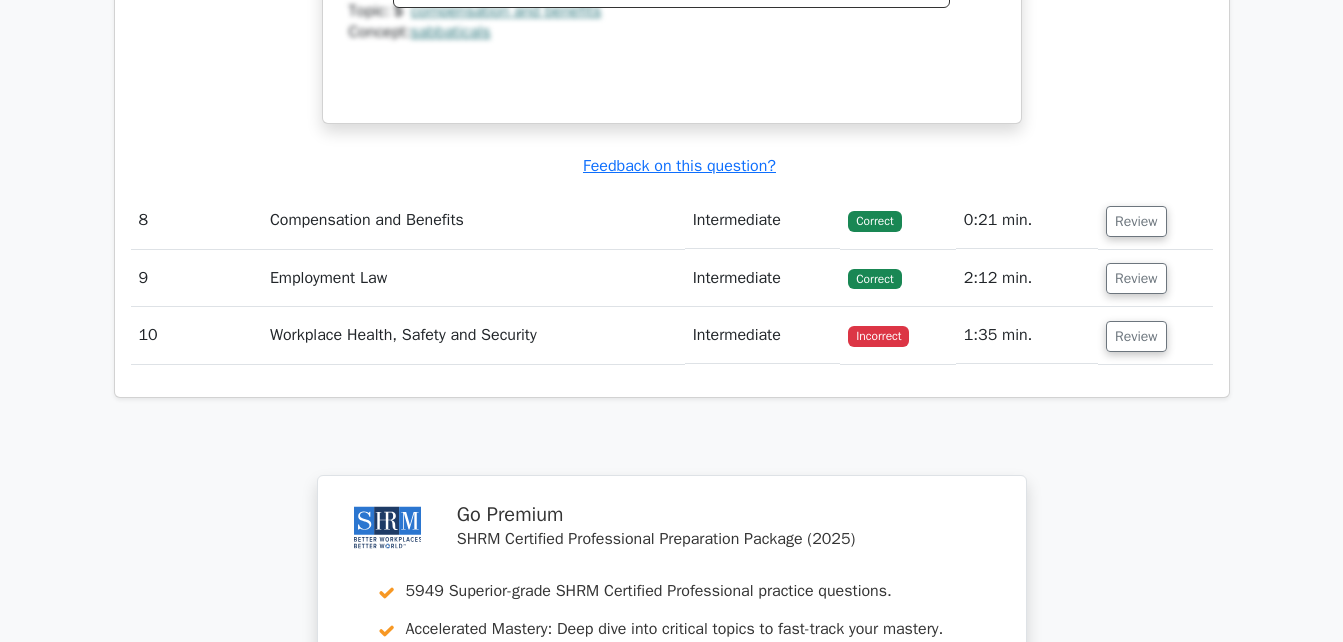 scroll, scrollTop: 7440, scrollLeft: 0, axis: vertical 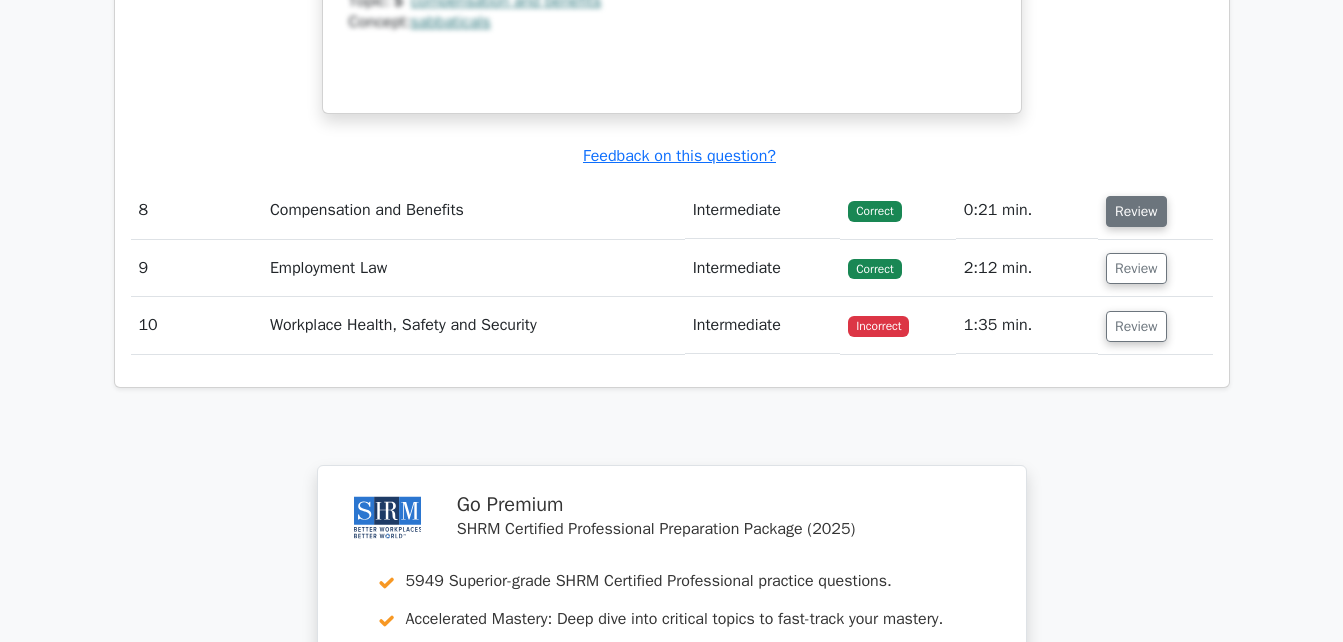 click on "Review" at bounding box center [1136, 211] 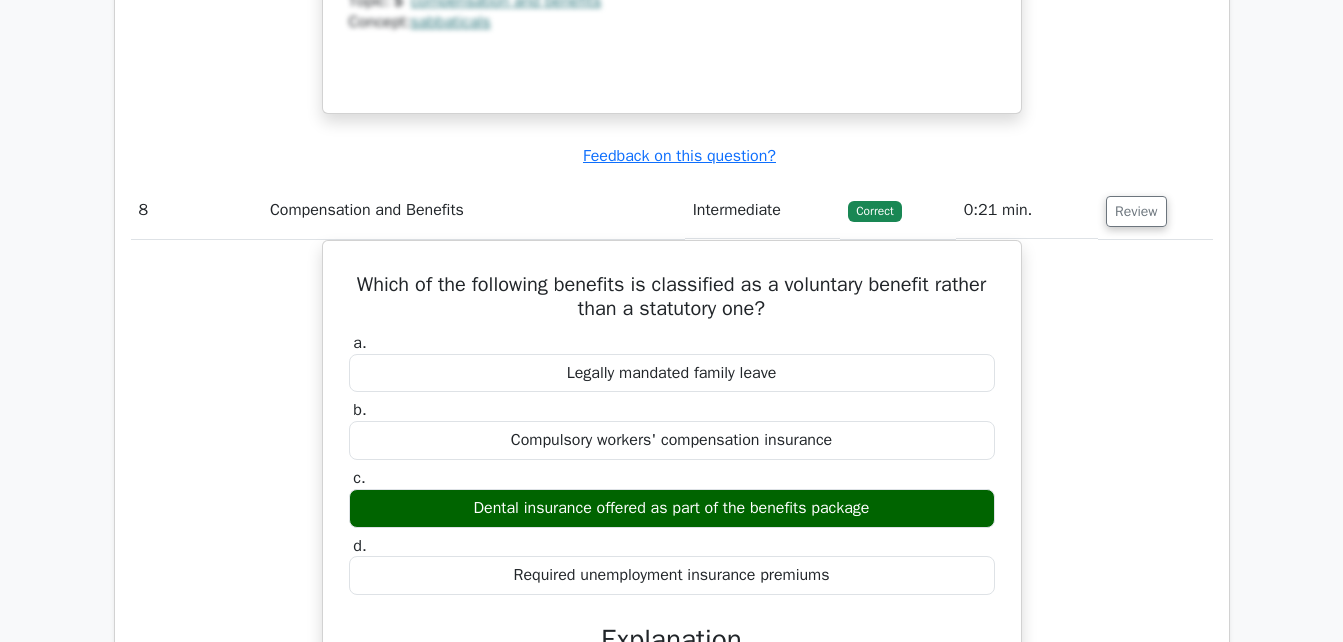 type 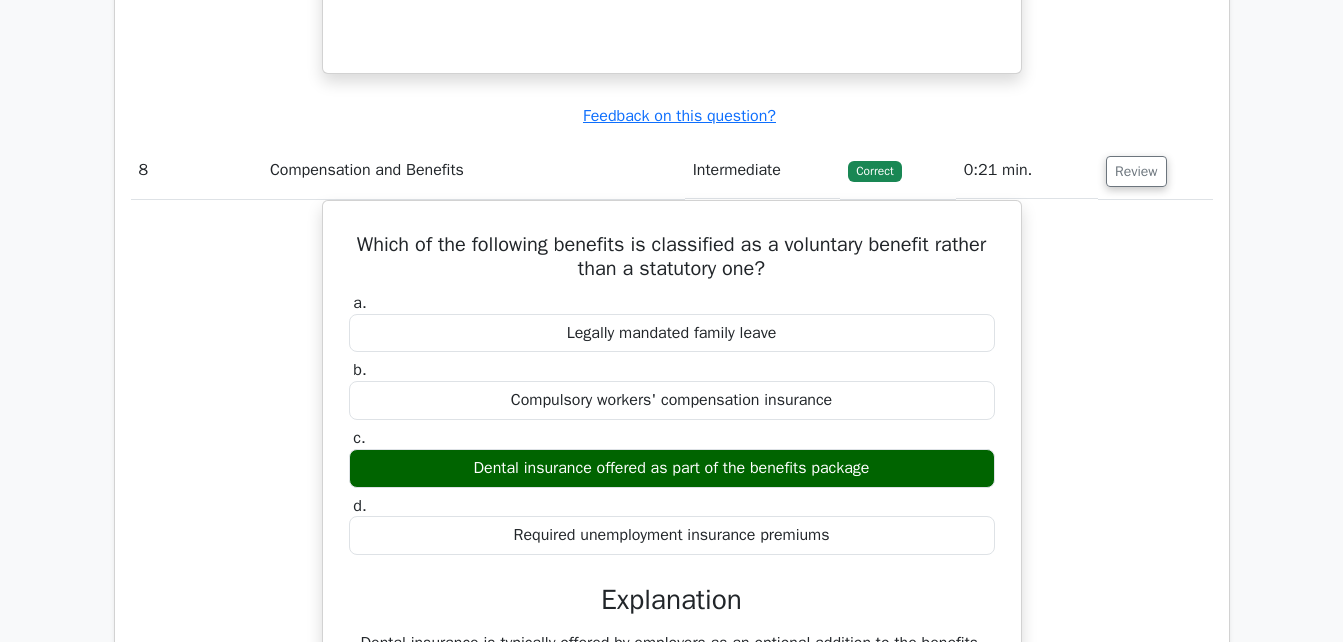 scroll, scrollTop: 7600, scrollLeft: 0, axis: vertical 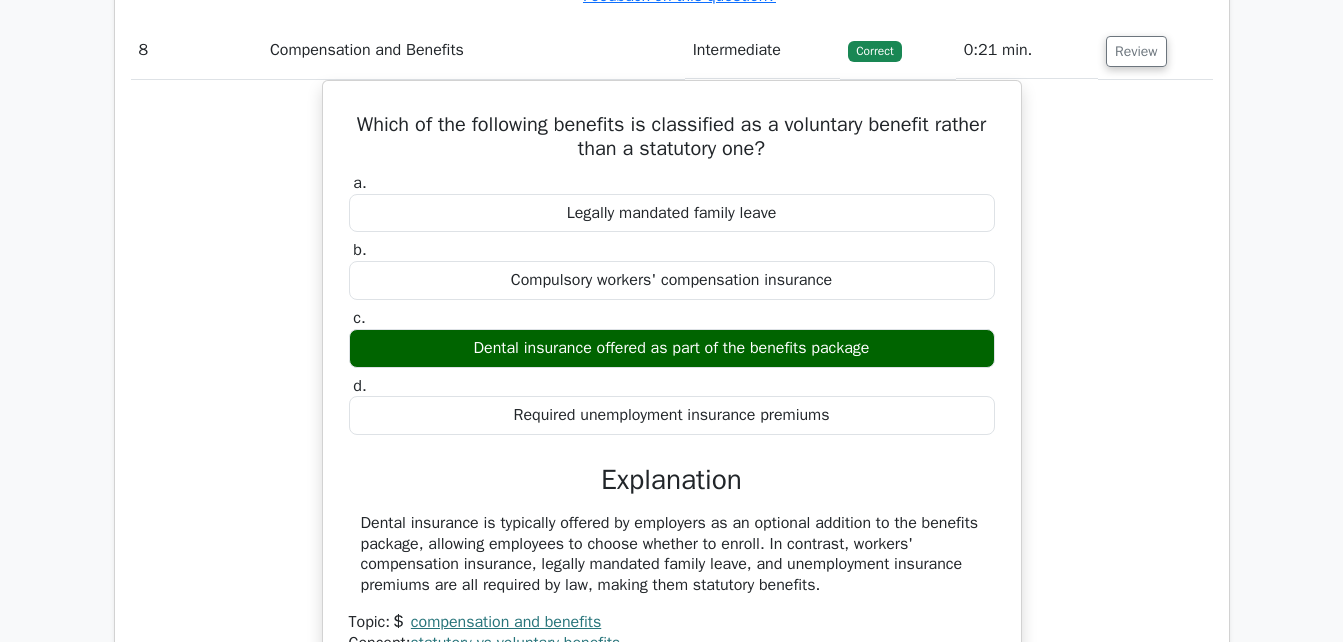 click on "Which of the following benefits is classified as a voluntary benefit rather than a statutory one?
a.
Legally mandated family leave
b.
c. d." at bounding box center (672, 391) 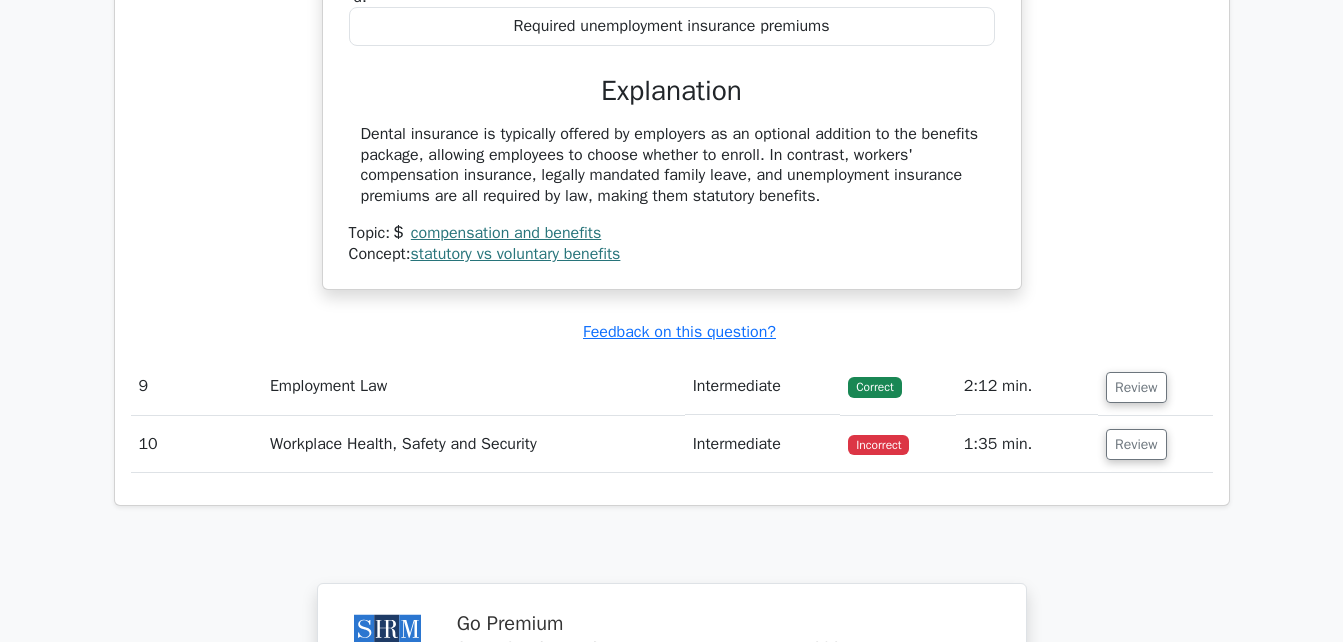 scroll, scrollTop: 8040, scrollLeft: 0, axis: vertical 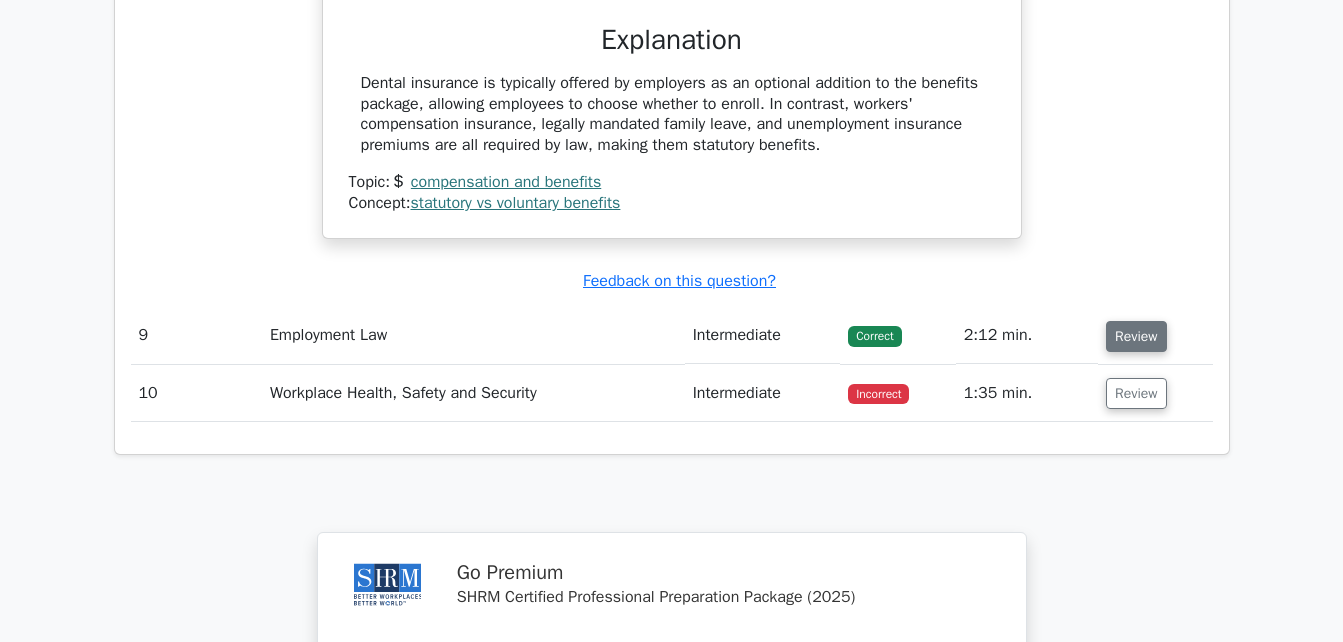 click on "Review" at bounding box center (1136, 336) 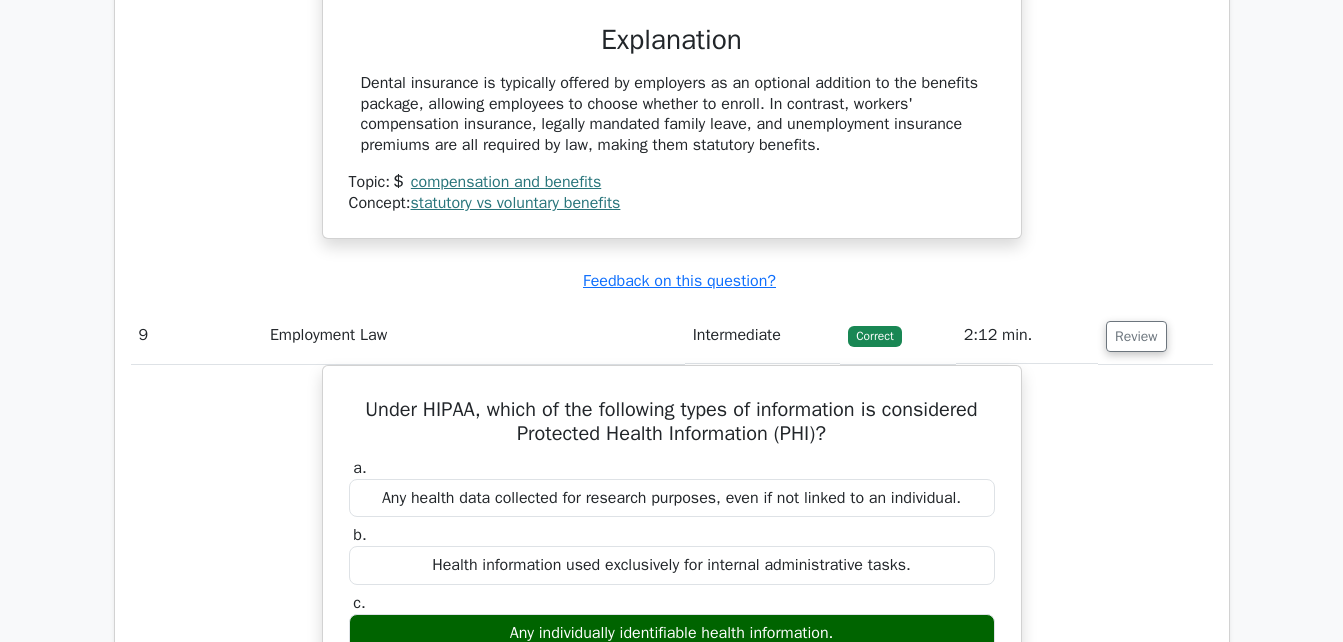 click on "Which of the following benefits is classified as a voluntary benefit rather than a statutory one?
a.
Legally mandated family leave
b.
c. d." at bounding box center [672, -49] 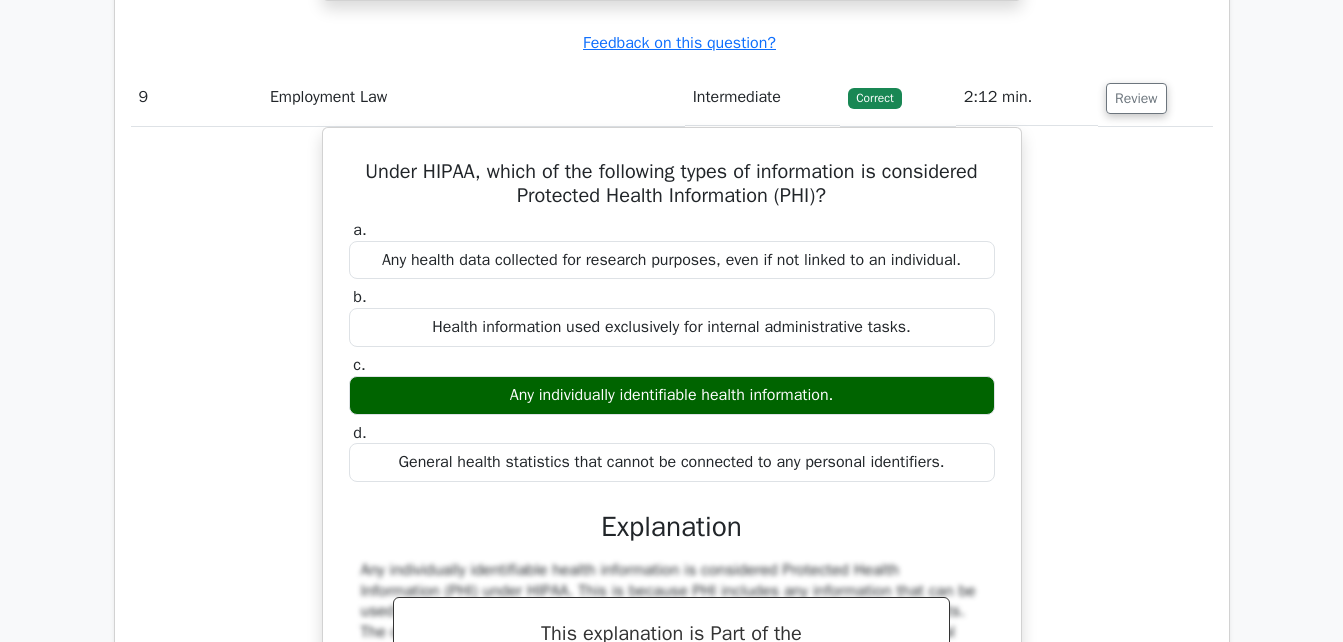 scroll, scrollTop: 8320, scrollLeft: 0, axis: vertical 